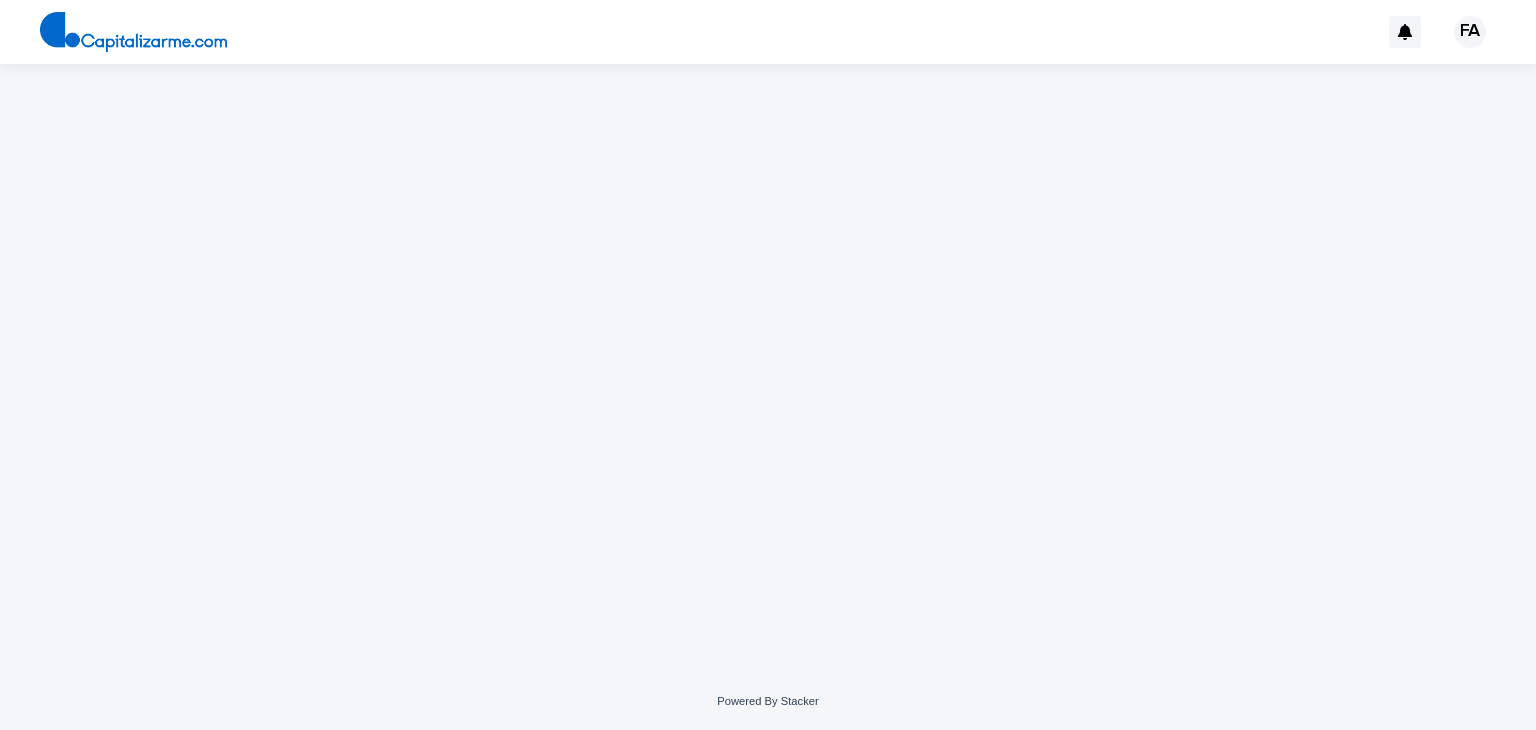 scroll, scrollTop: 0, scrollLeft: 0, axis: both 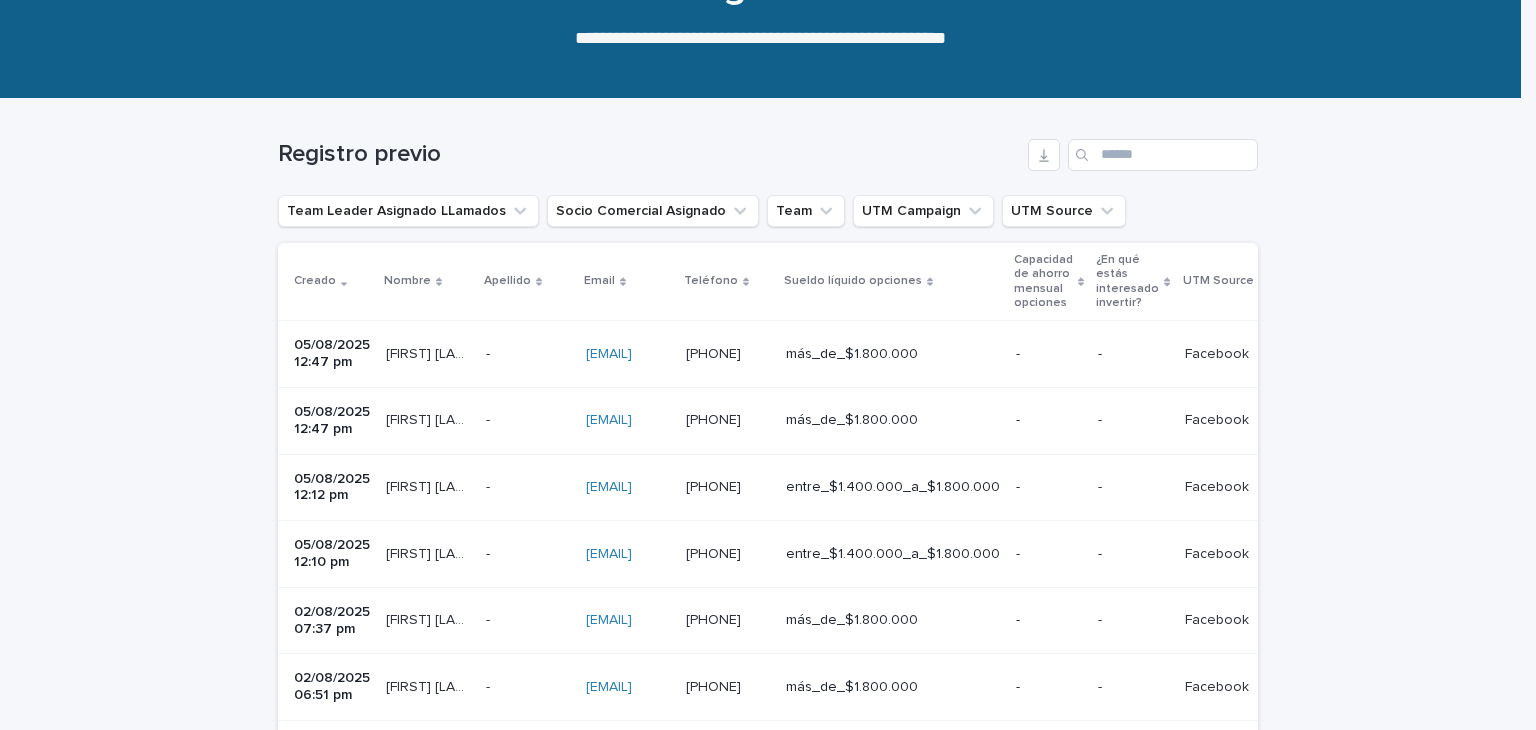 click on "- -" at bounding box center [528, 354] 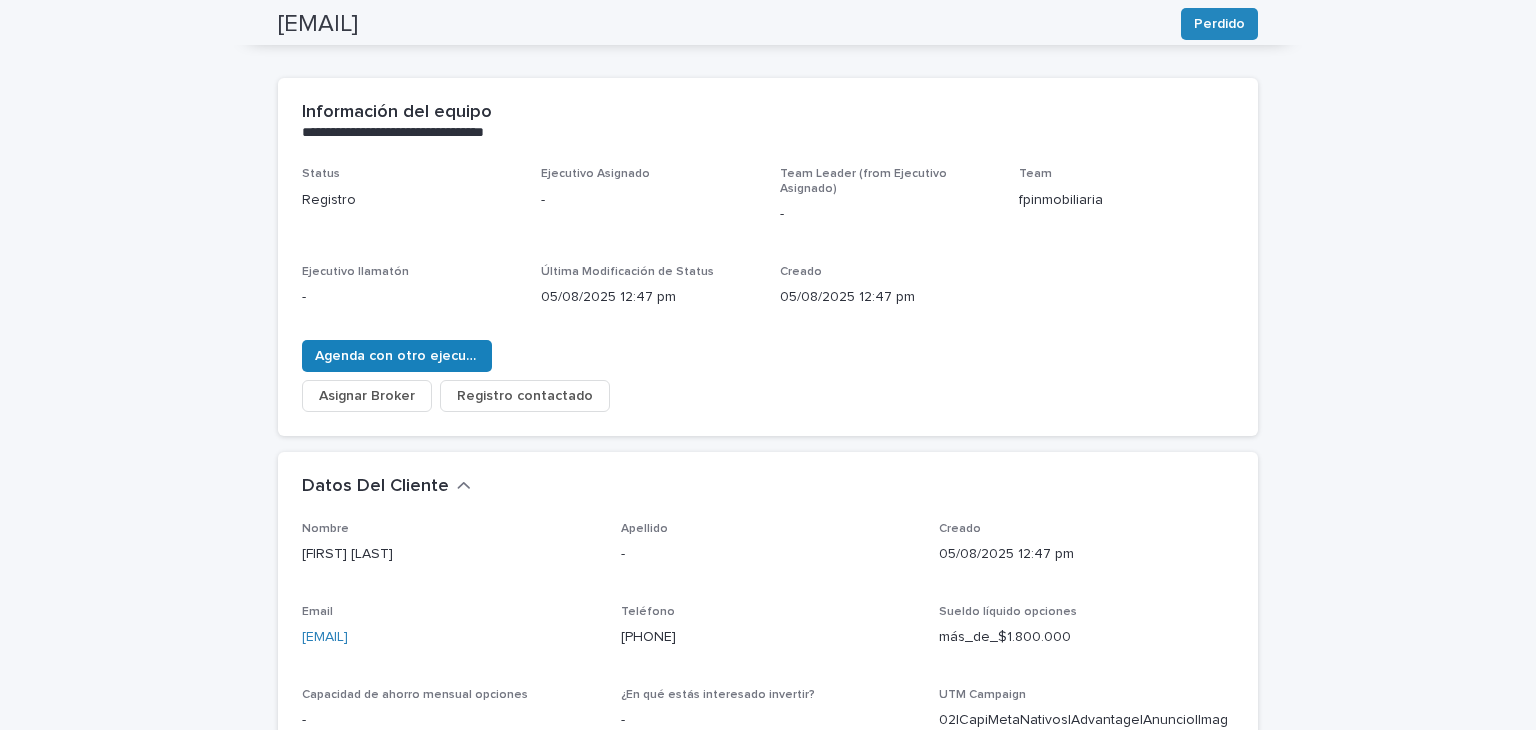 scroll, scrollTop: 0, scrollLeft: 0, axis: both 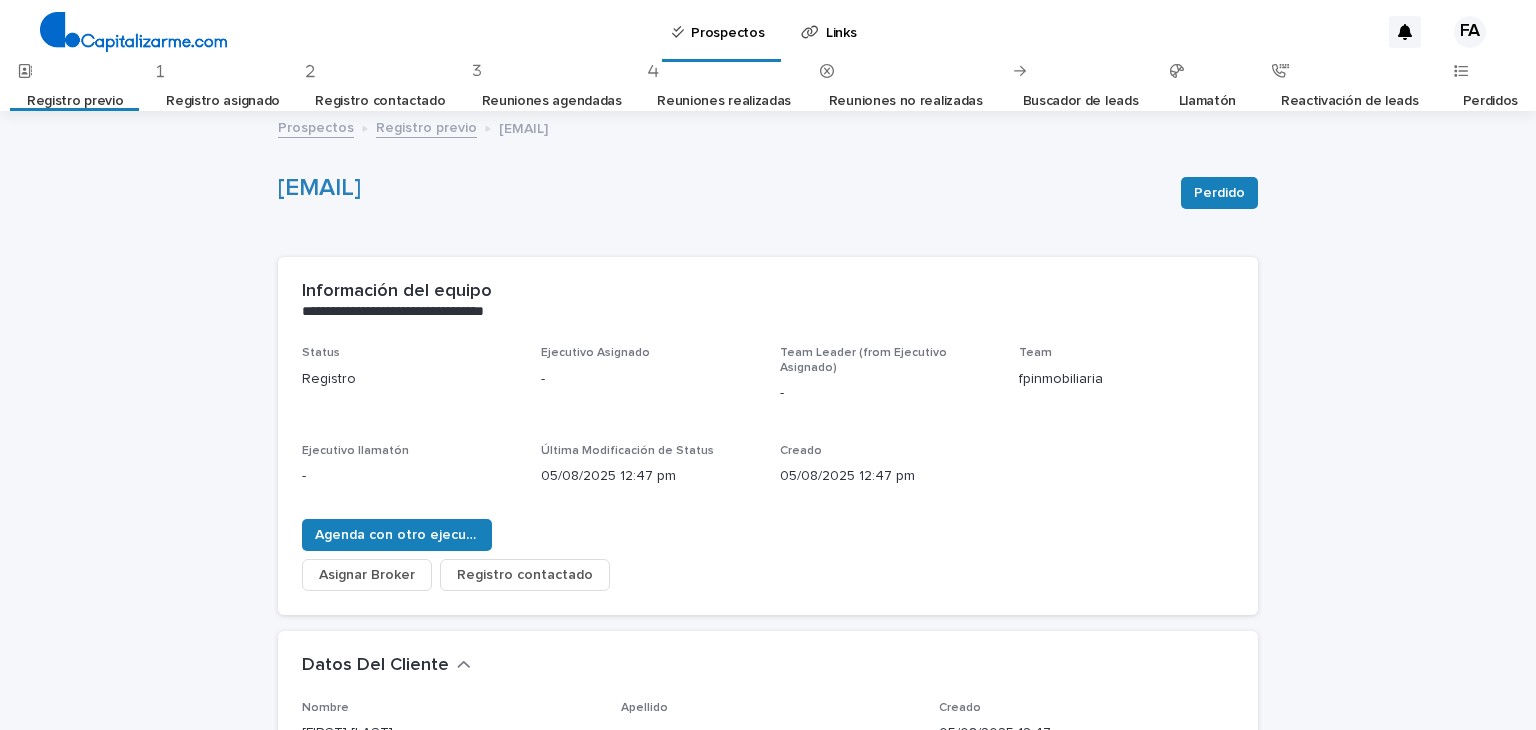 click on "Registro previo" at bounding box center [426, 126] 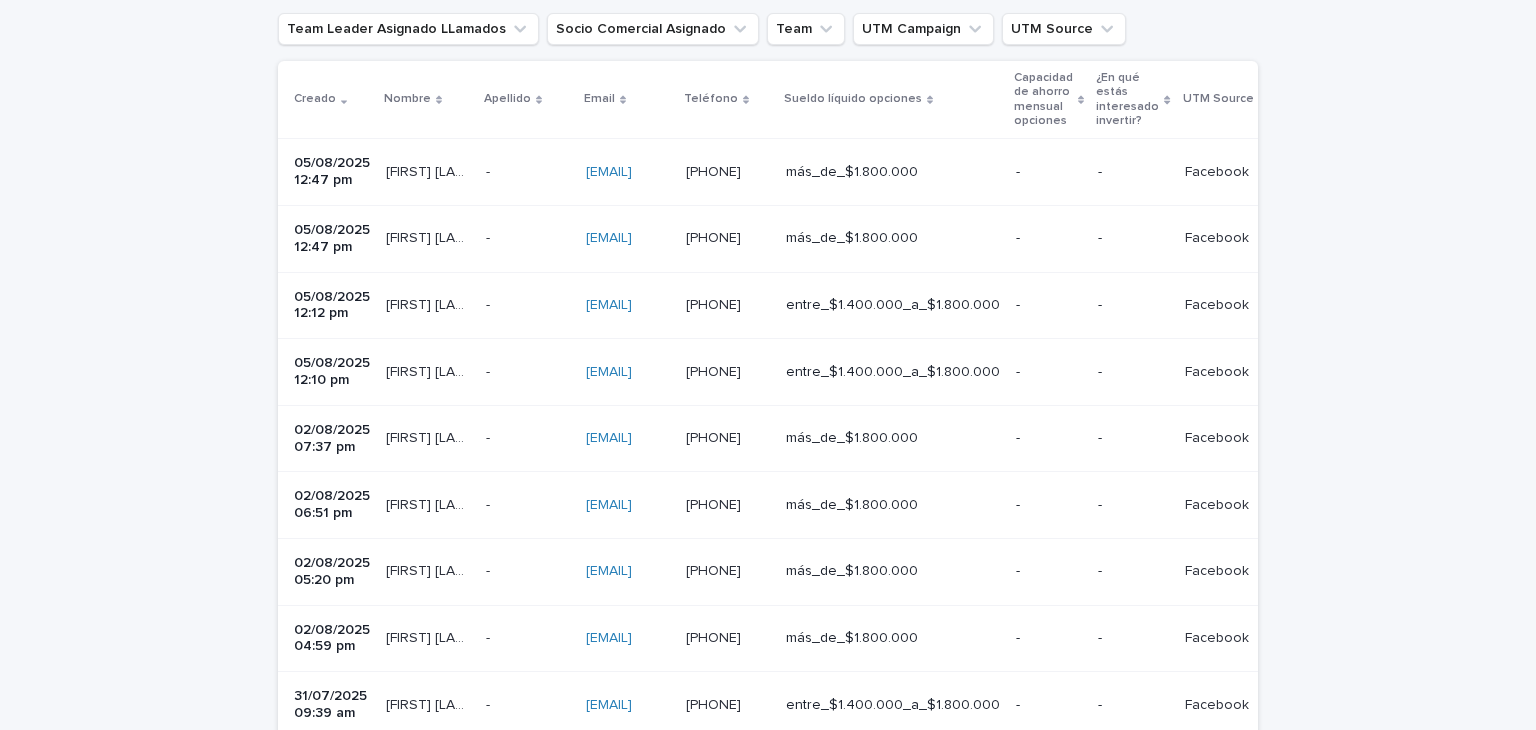 scroll, scrollTop: 399, scrollLeft: 0, axis: vertical 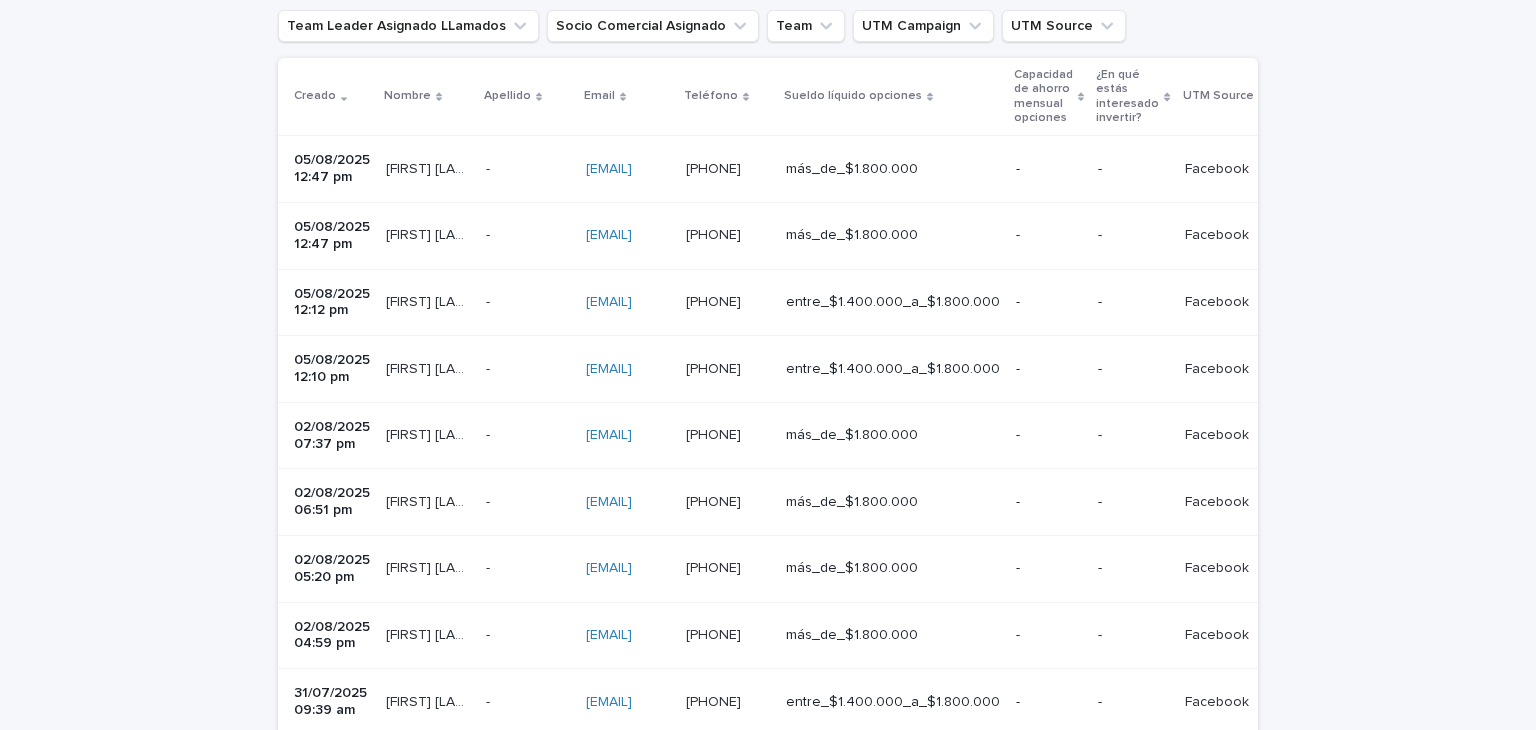 click on "- -" at bounding box center (528, 235) 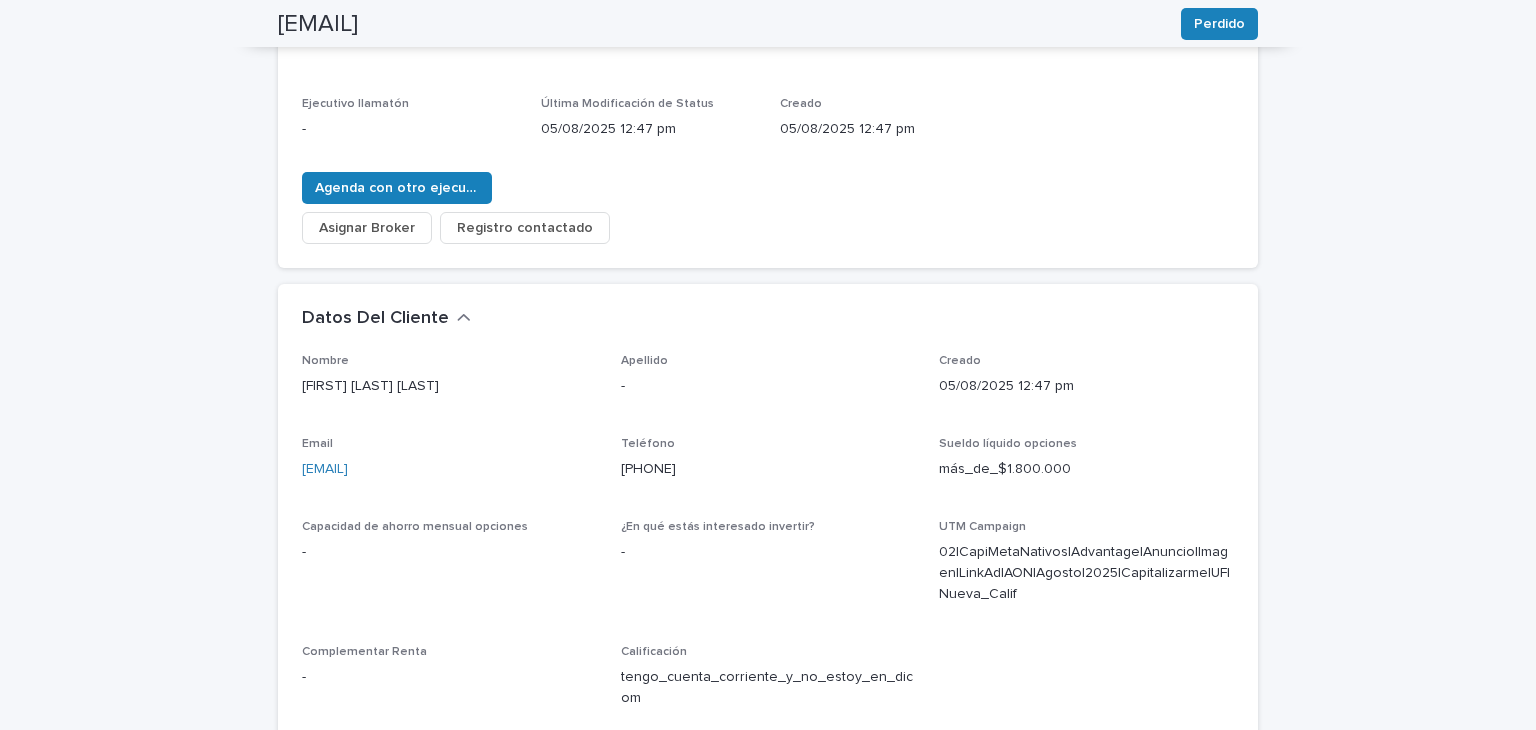 scroll, scrollTop: 0, scrollLeft: 0, axis: both 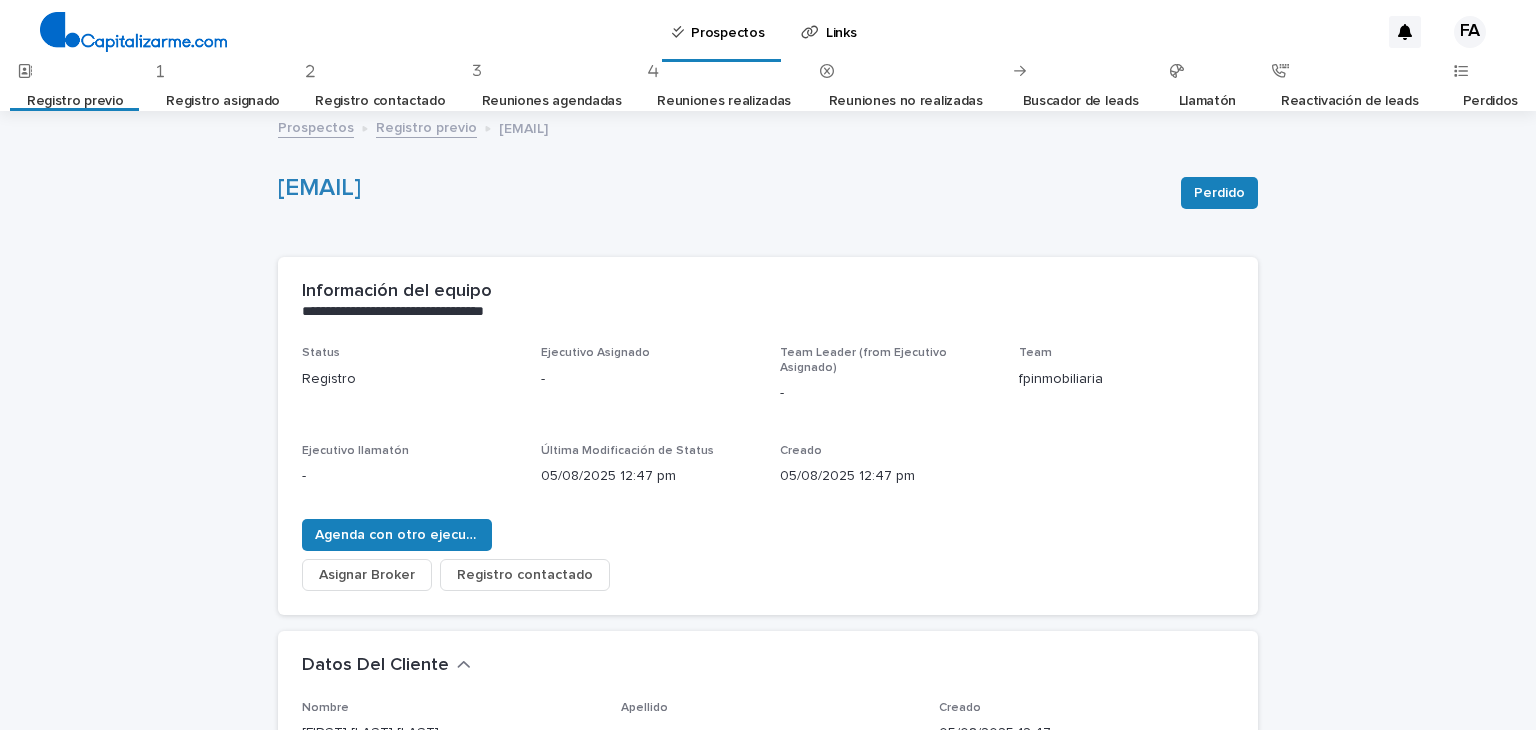 click on "Registro previo" at bounding box center [426, 126] 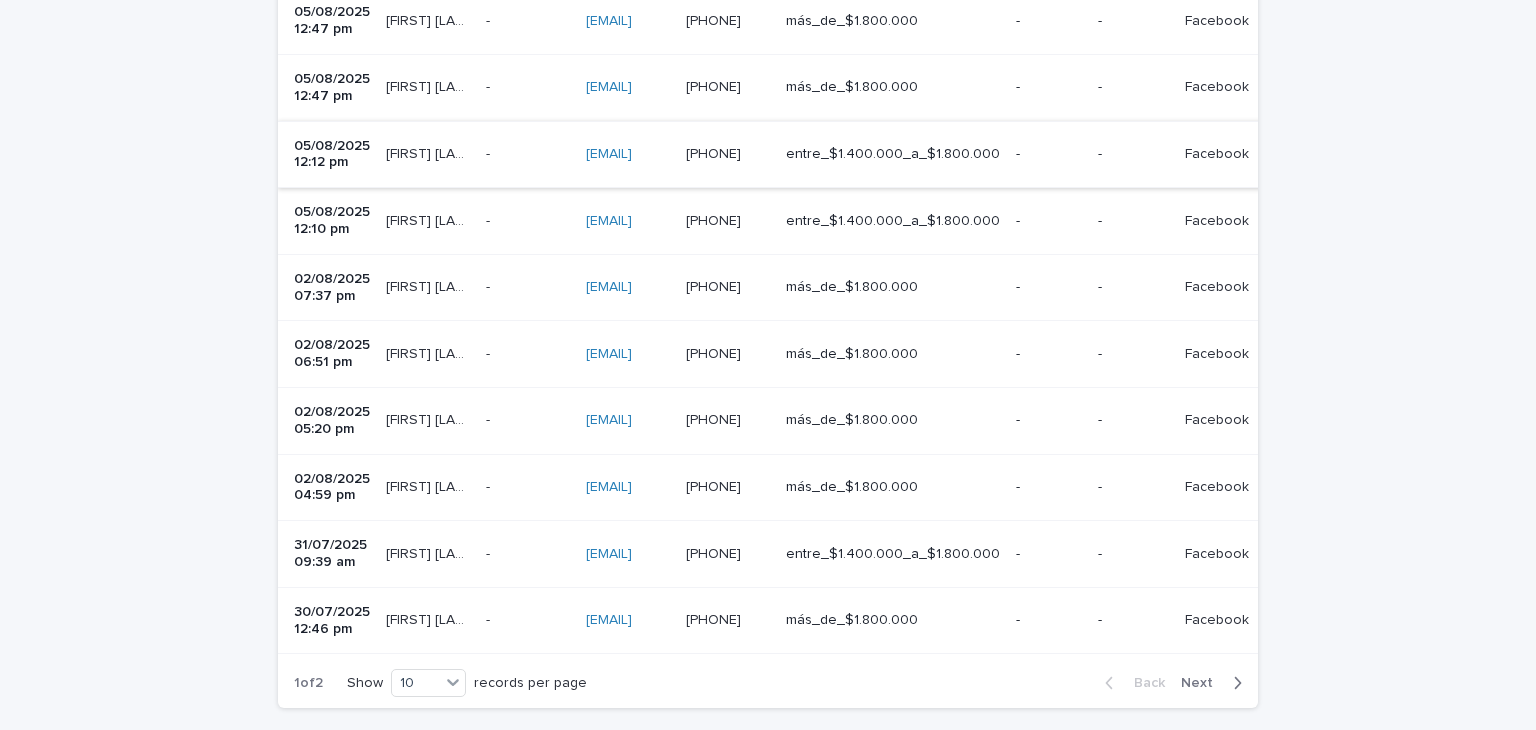 scroll, scrollTop: 548, scrollLeft: 0, axis: vertical 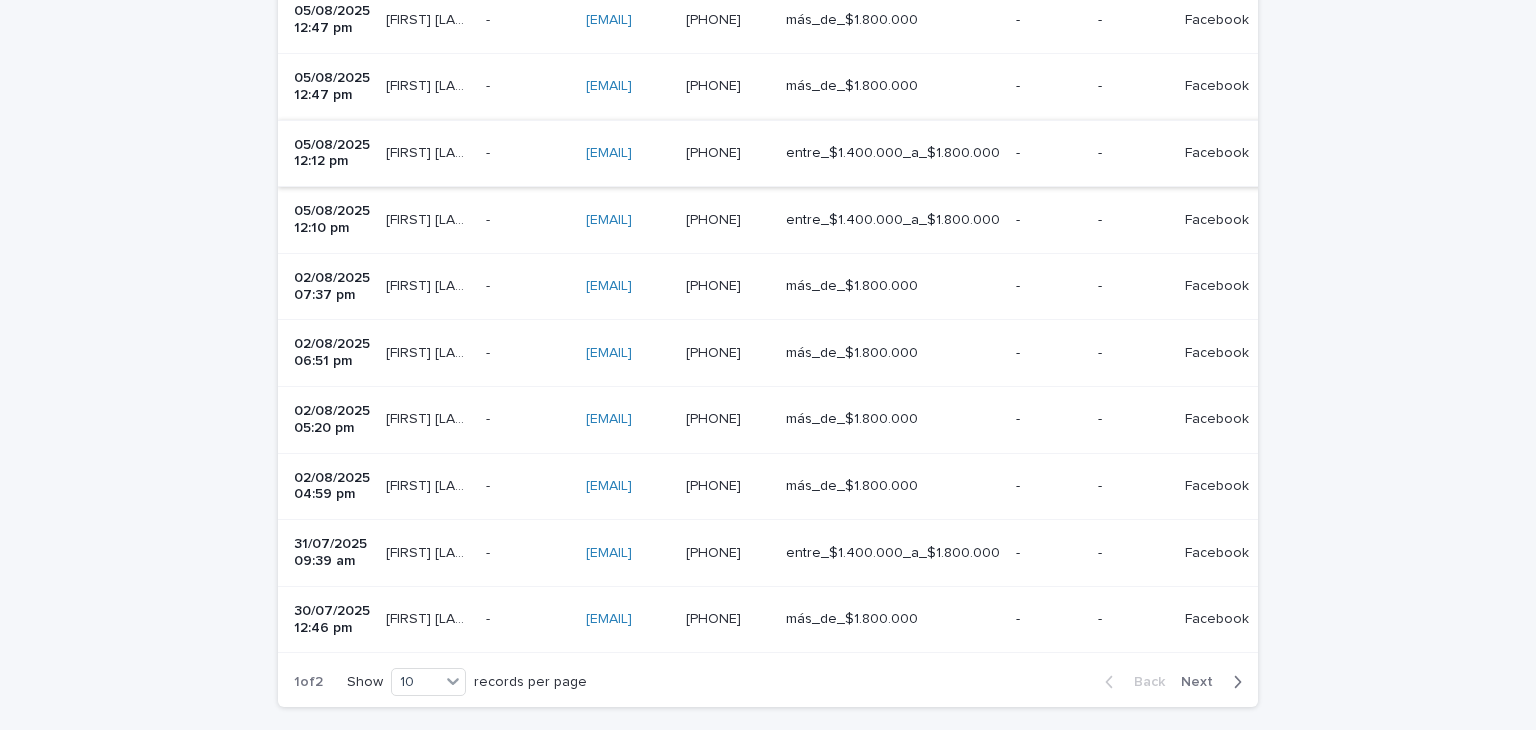 click at bounding box center (528, 286) 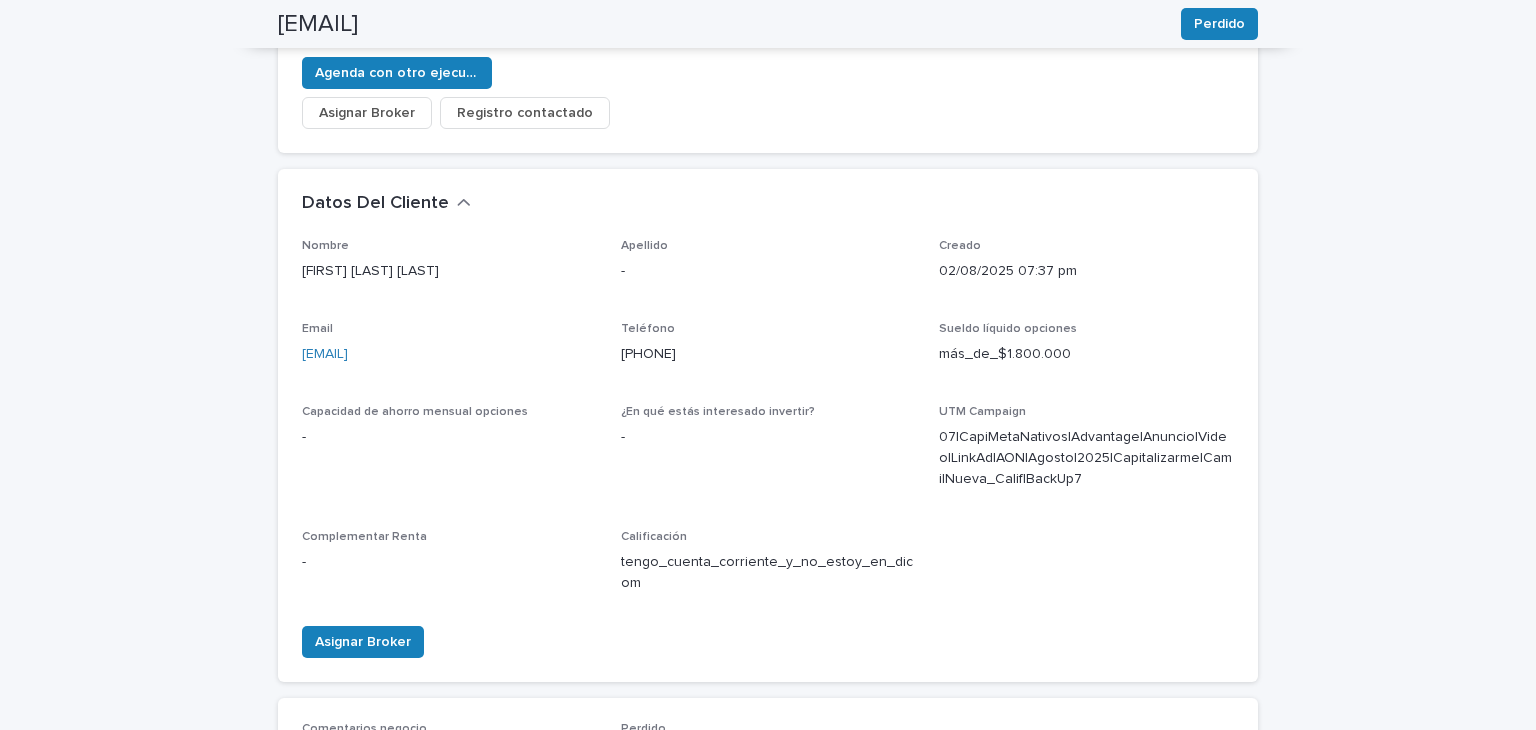 scroll, scrollTop: 0, scrollLeft: 0, axis: both 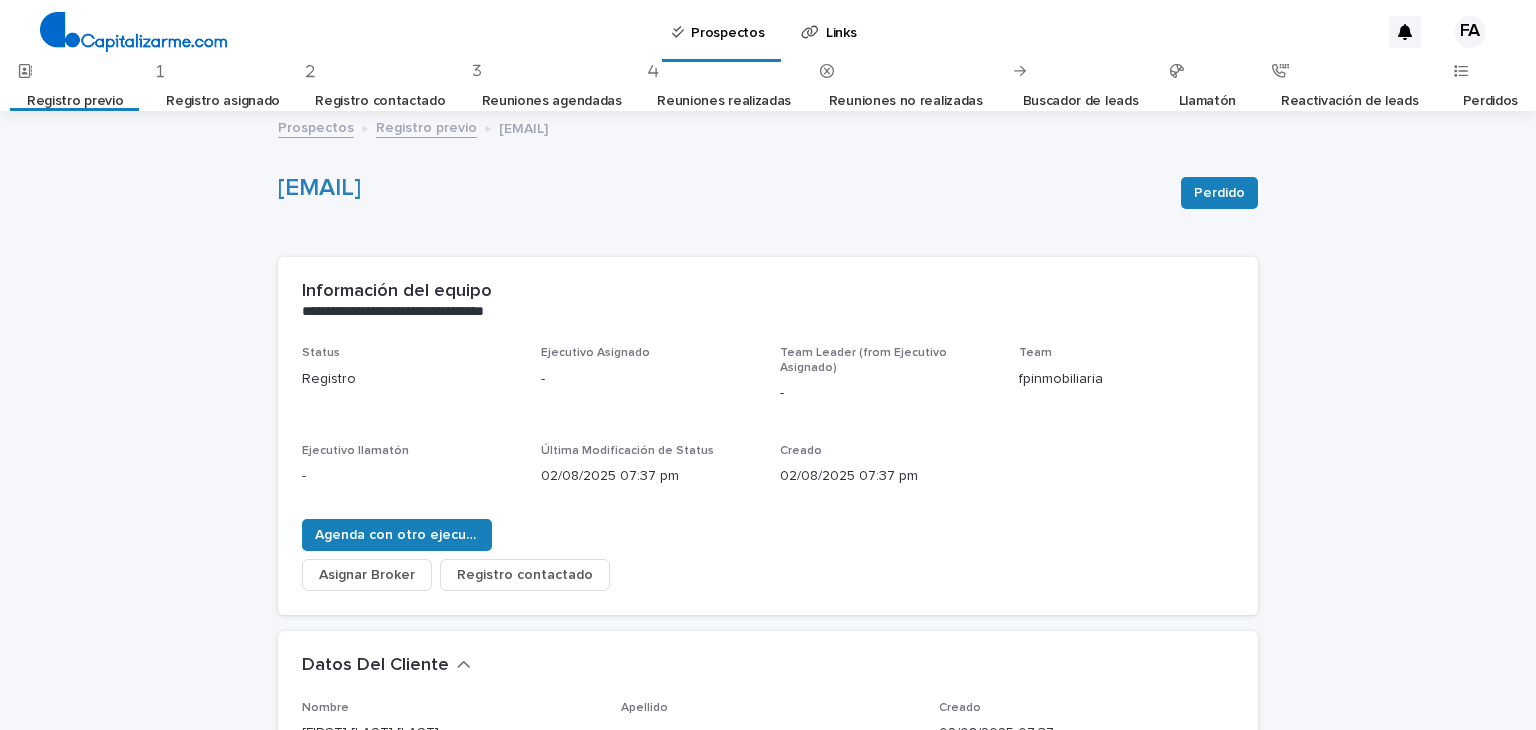 click on "Registro previo" at bounding box center [426, 126] 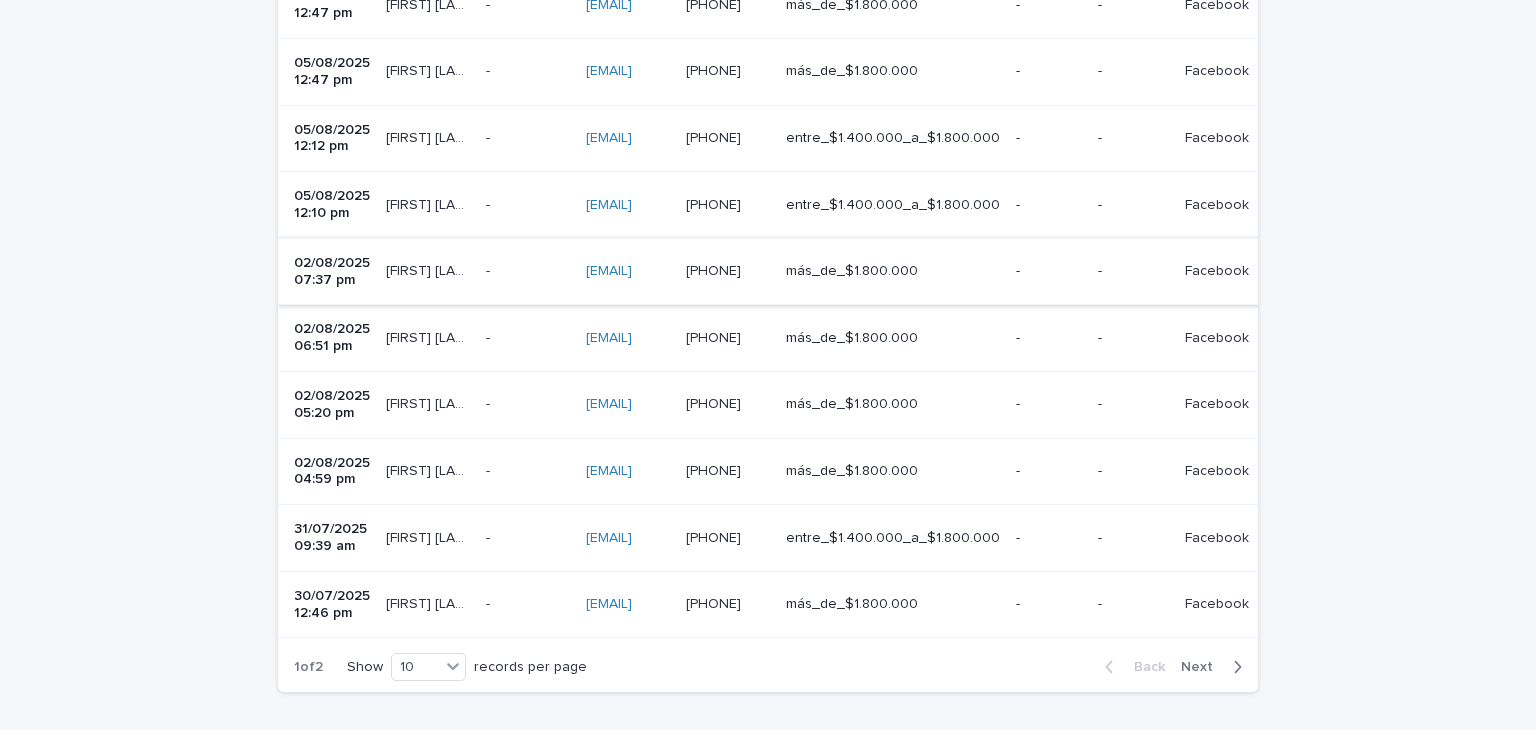 scroll, scrollTop: 567, scrollLeft: 0, axis: vertical 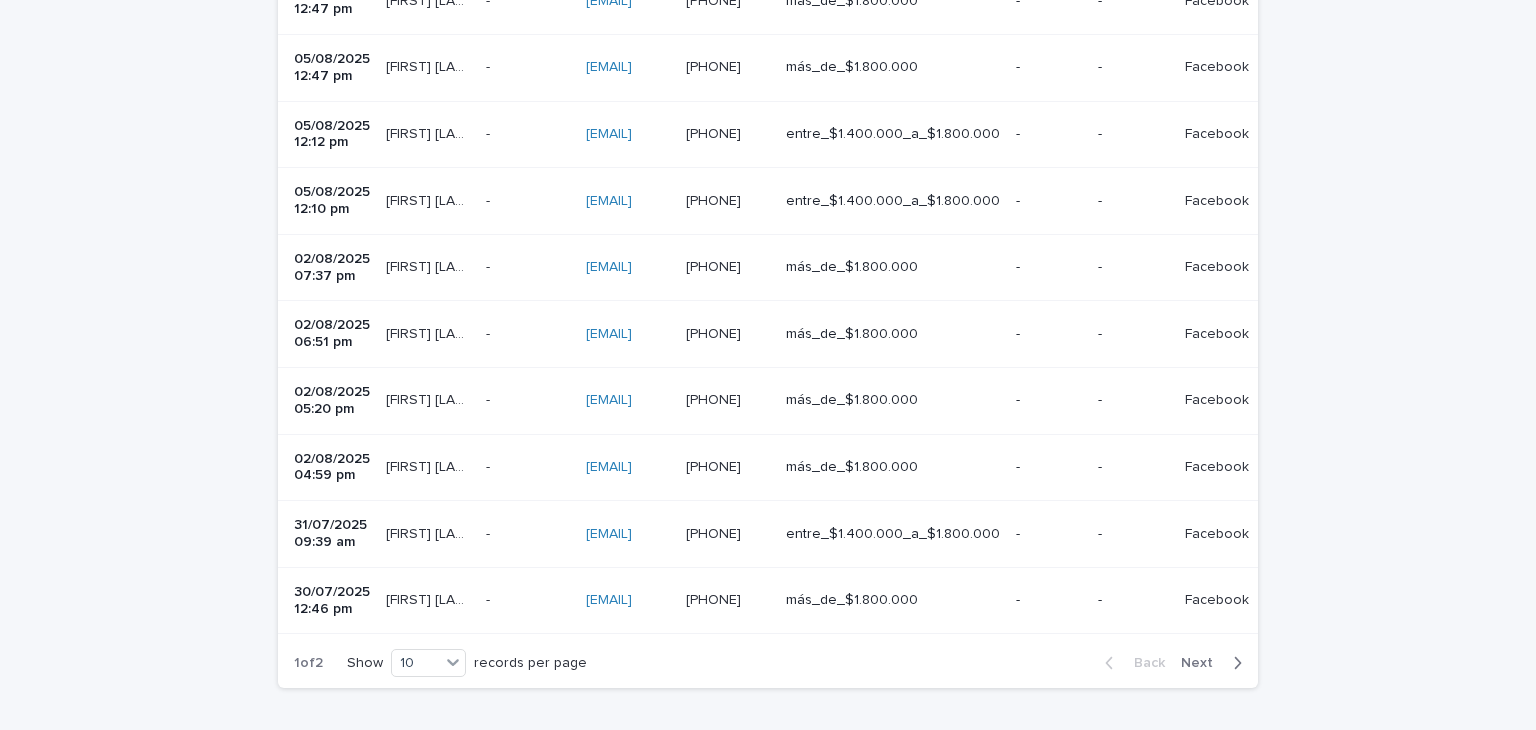 click on "- -" at bounding box center (528, 334) 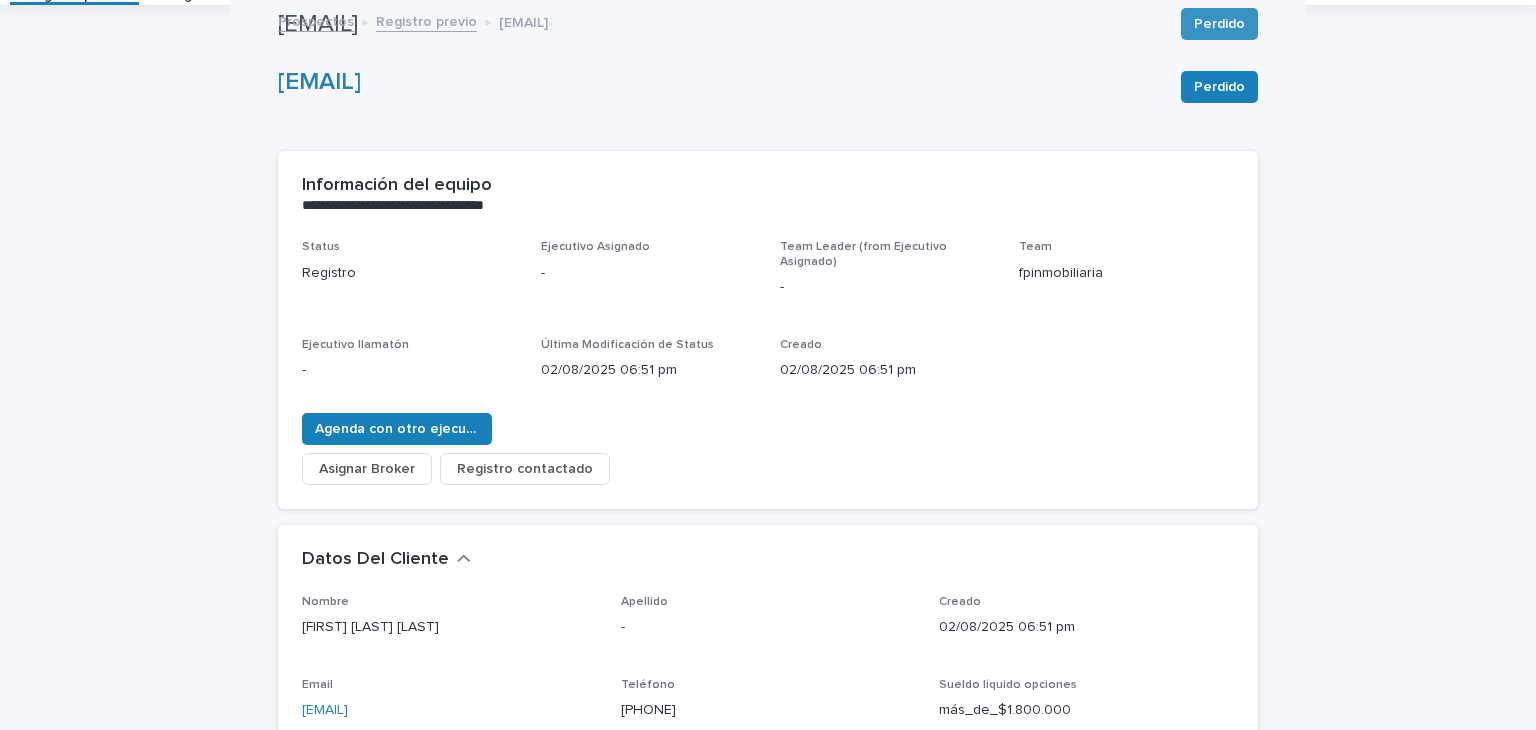 scroll, scrollTop: 0, scrollLeft: 0, axis: both 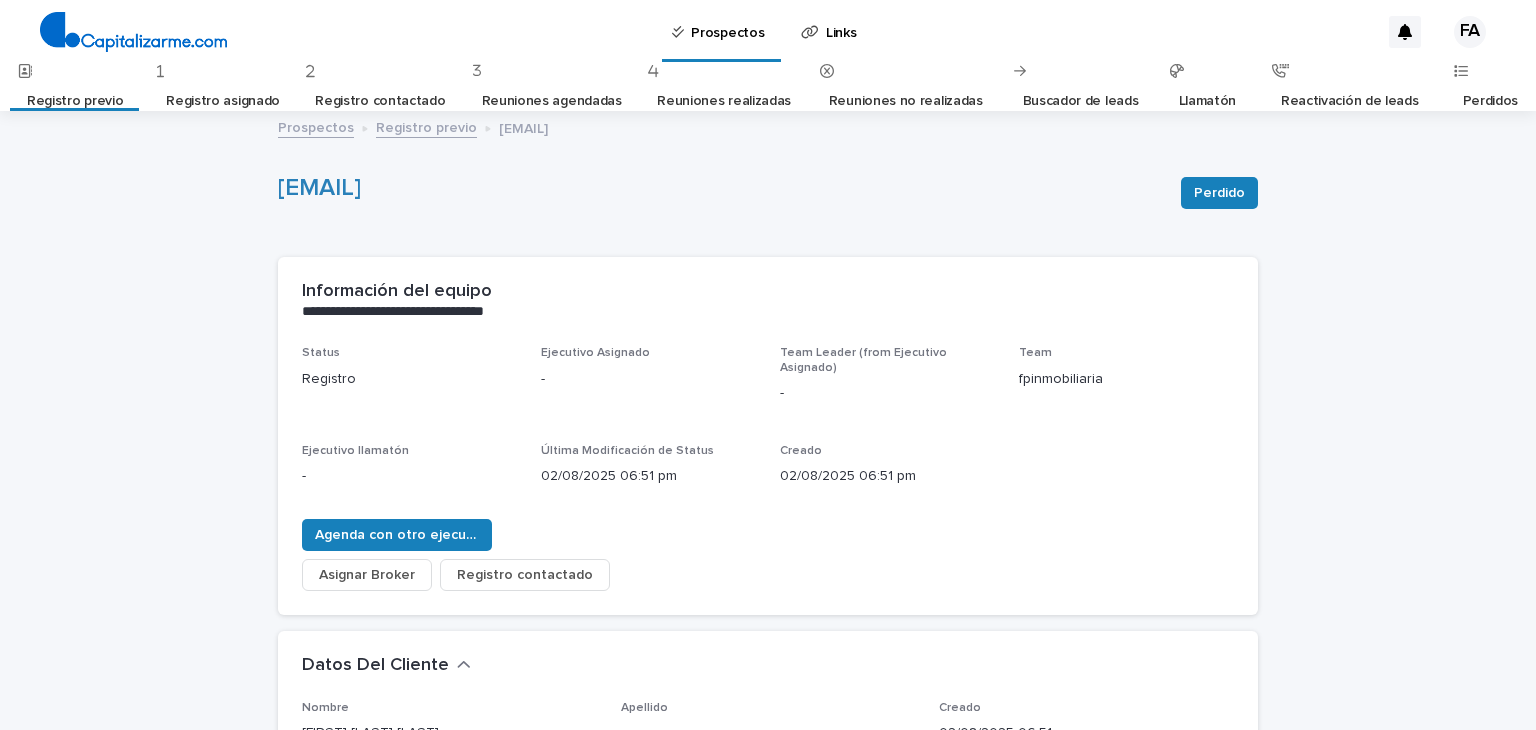 click on "Registro previo" at bounding box center (426, 126) 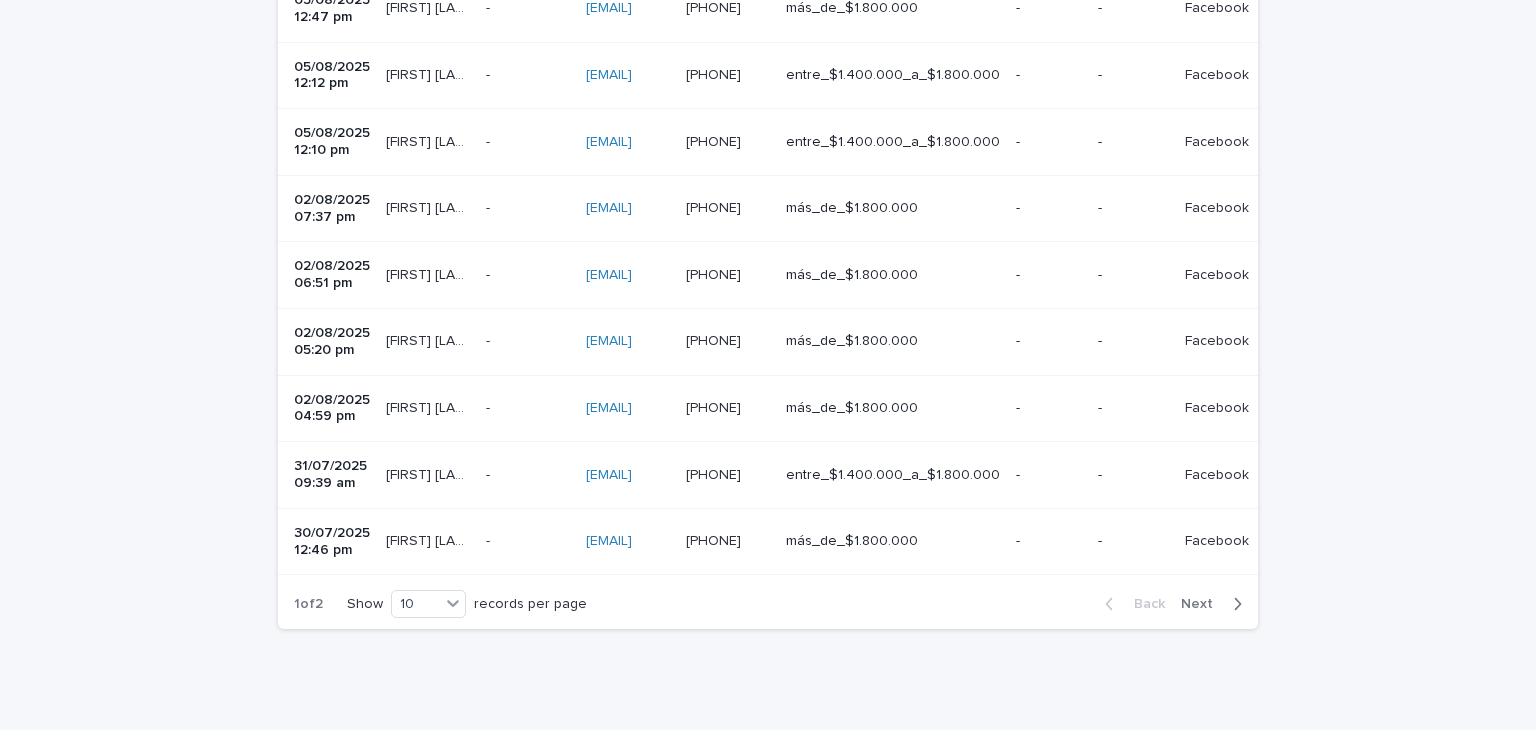 scroll, scrollTop: 632, scrollLeft: 0, axis: vertical 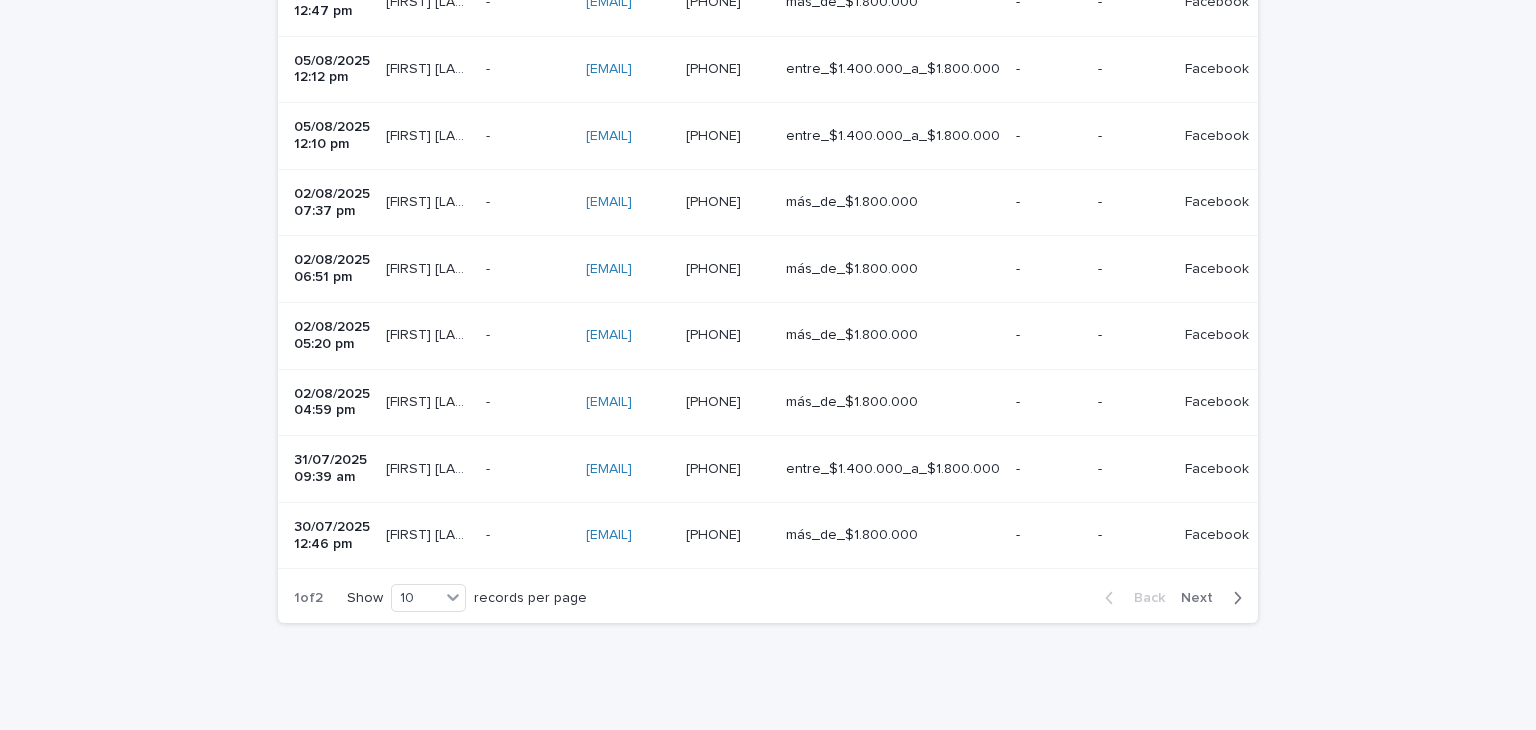 click on "- -" at bounding box center (528, 335) 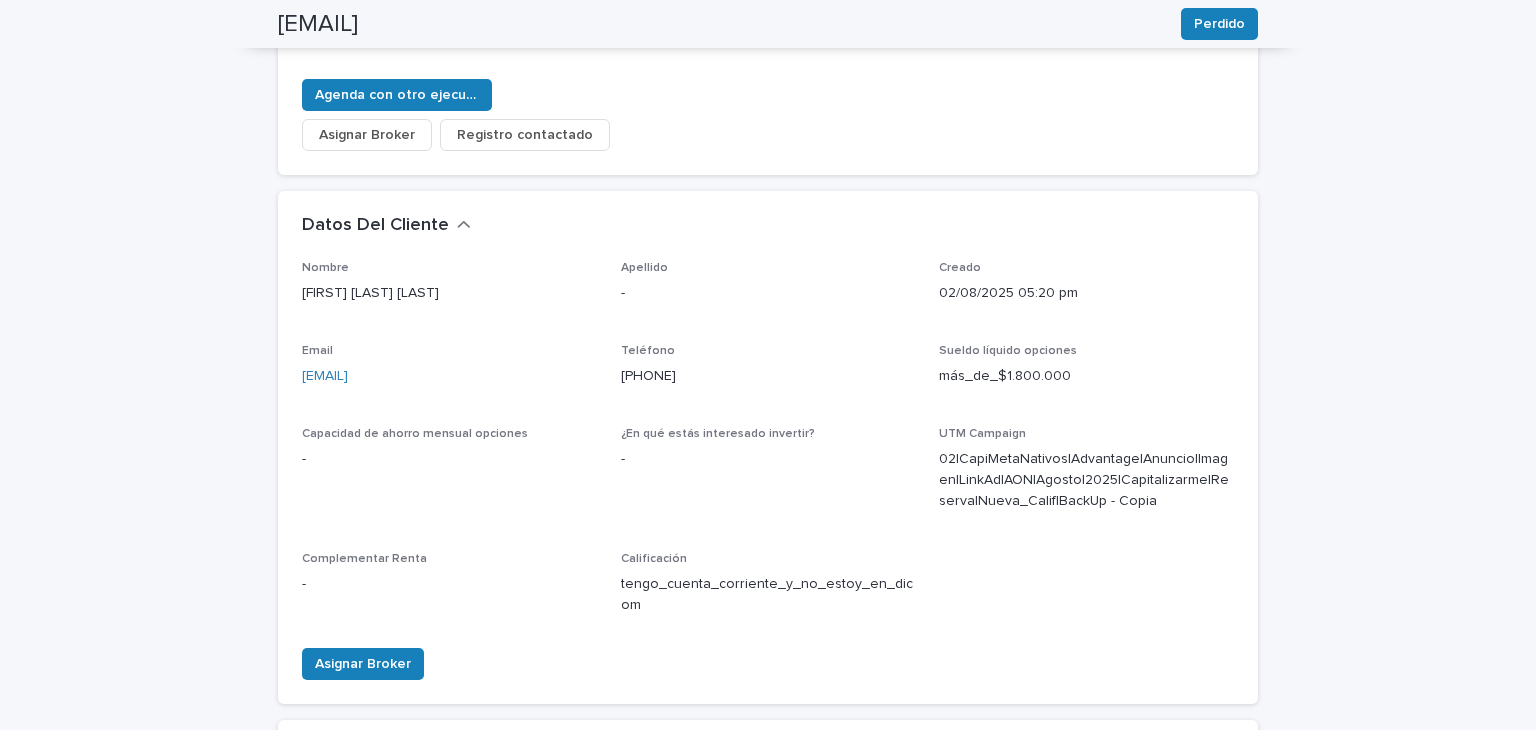 scroll, scrollTop: 0, scrollLeft: 0, axis: both 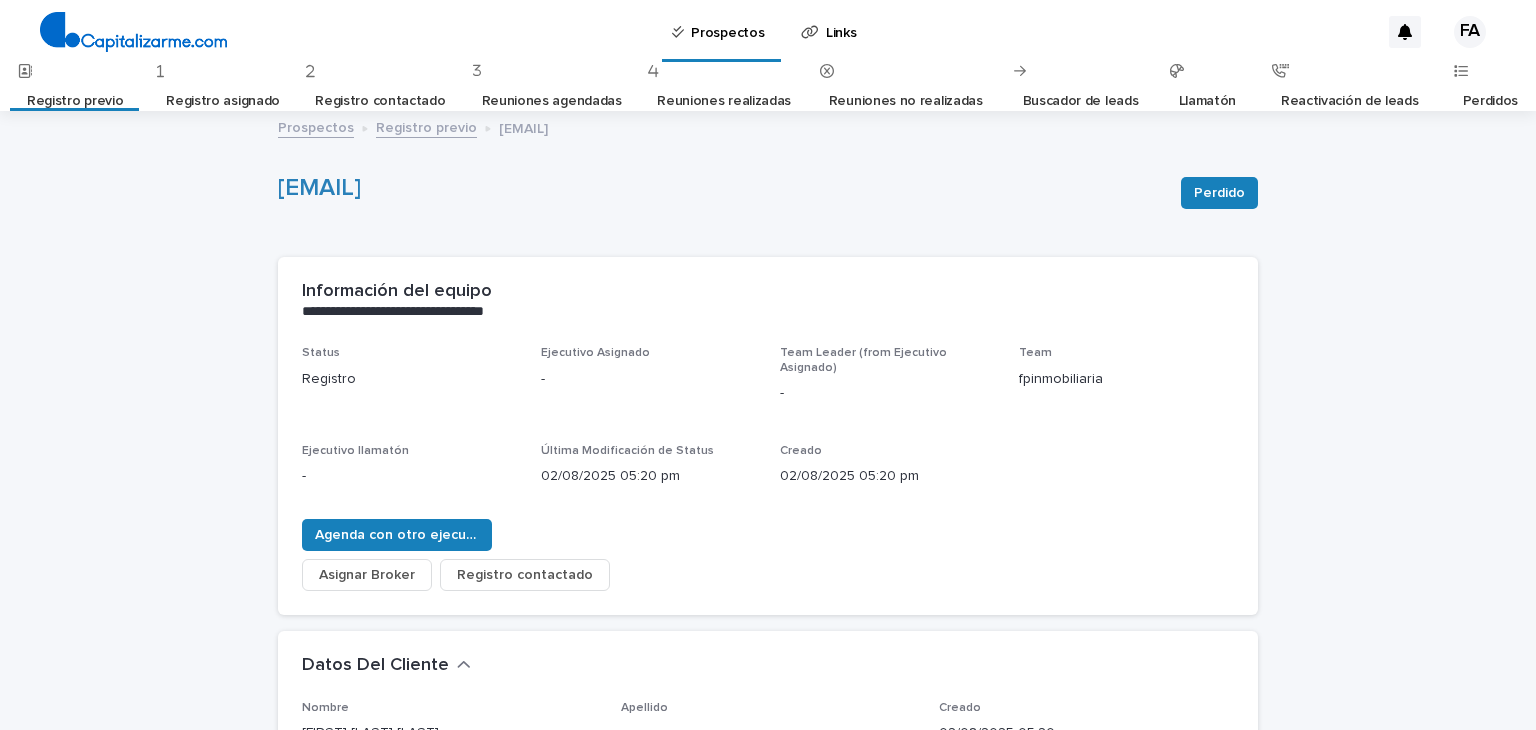 click on "Registro previo" at bounding box center (426, 126) 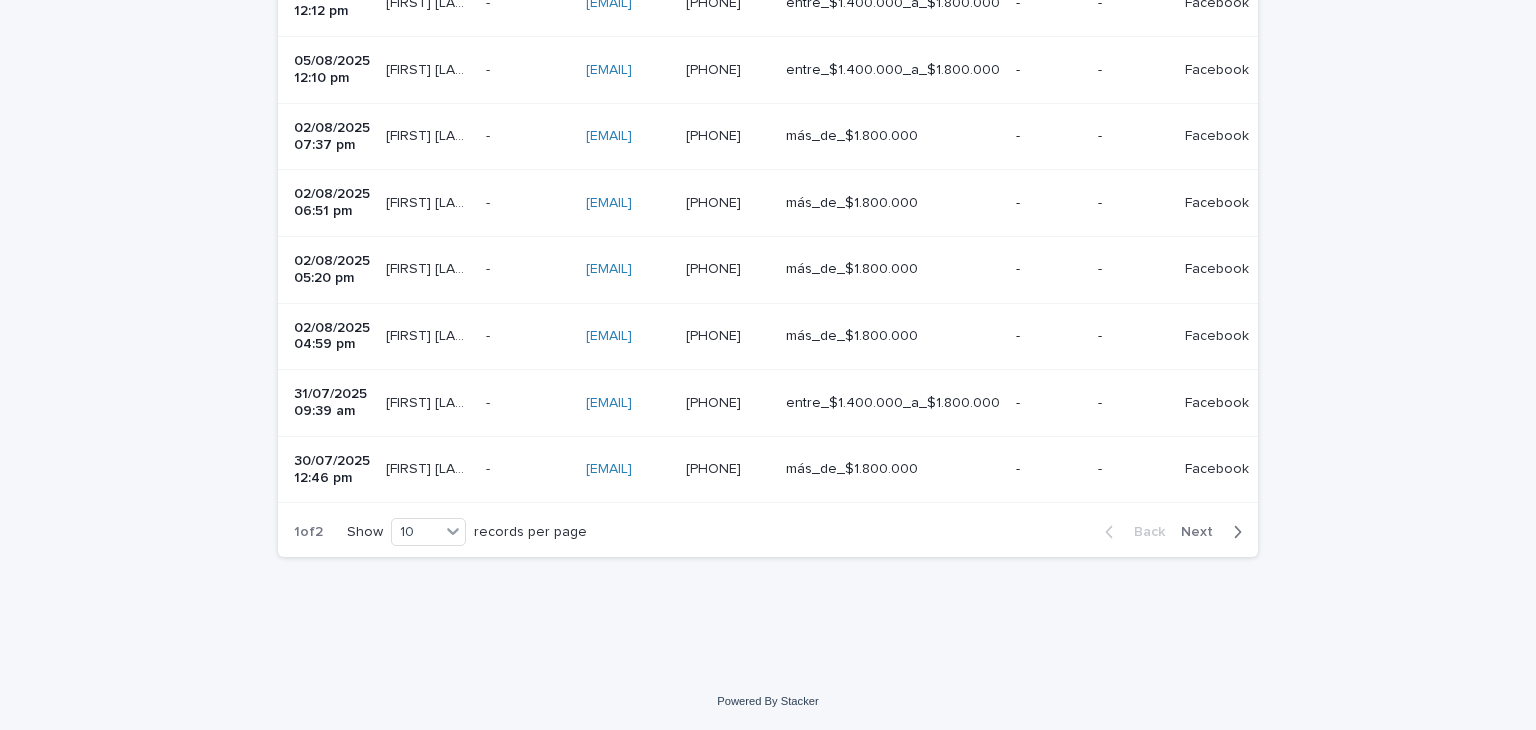scroll, scrollTop: 711, scrollLeft: 0, axis: vertical 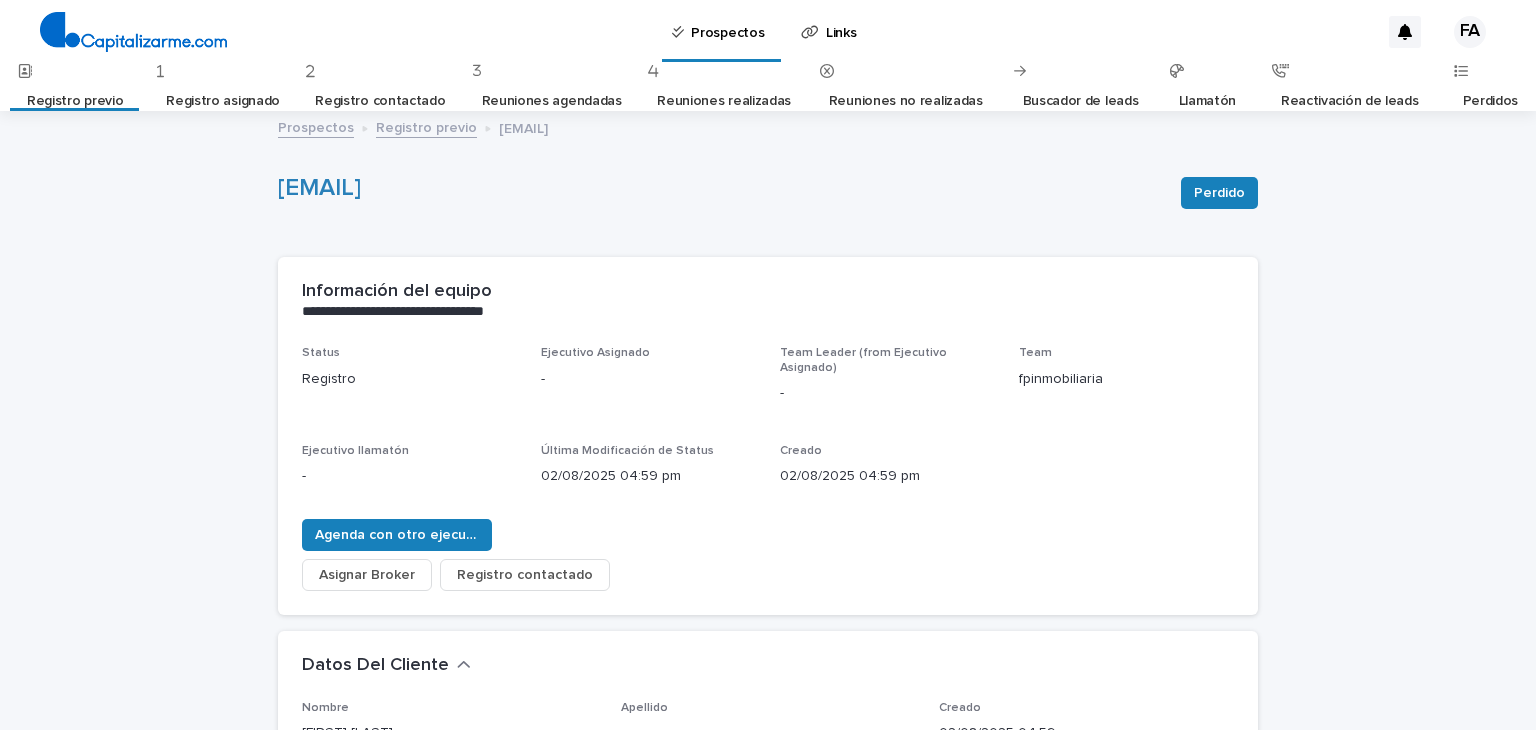 click on "Registro previo" at bounding box center (426, 126) 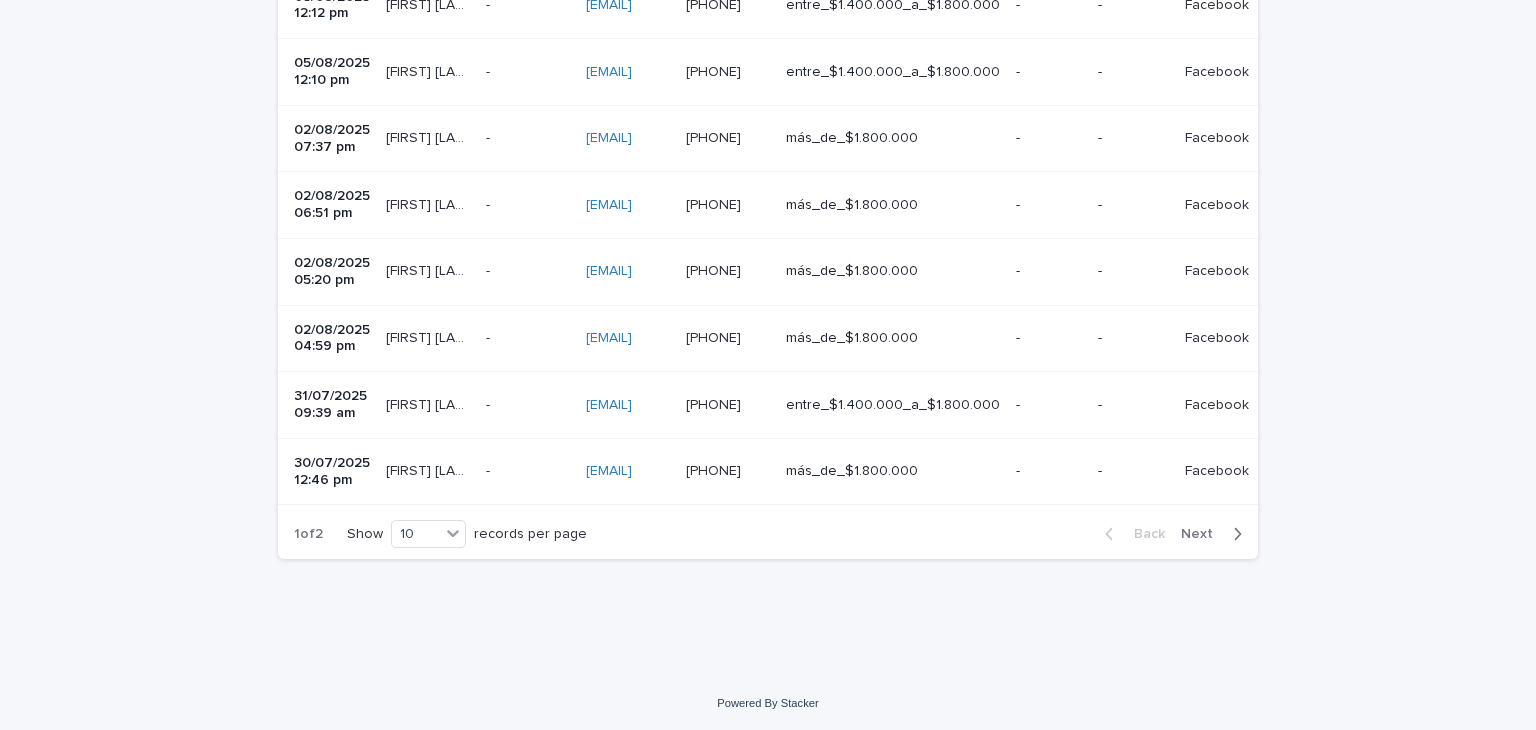 scroll, scrollTop: 711, scrollLeft: 0, axis: vertical 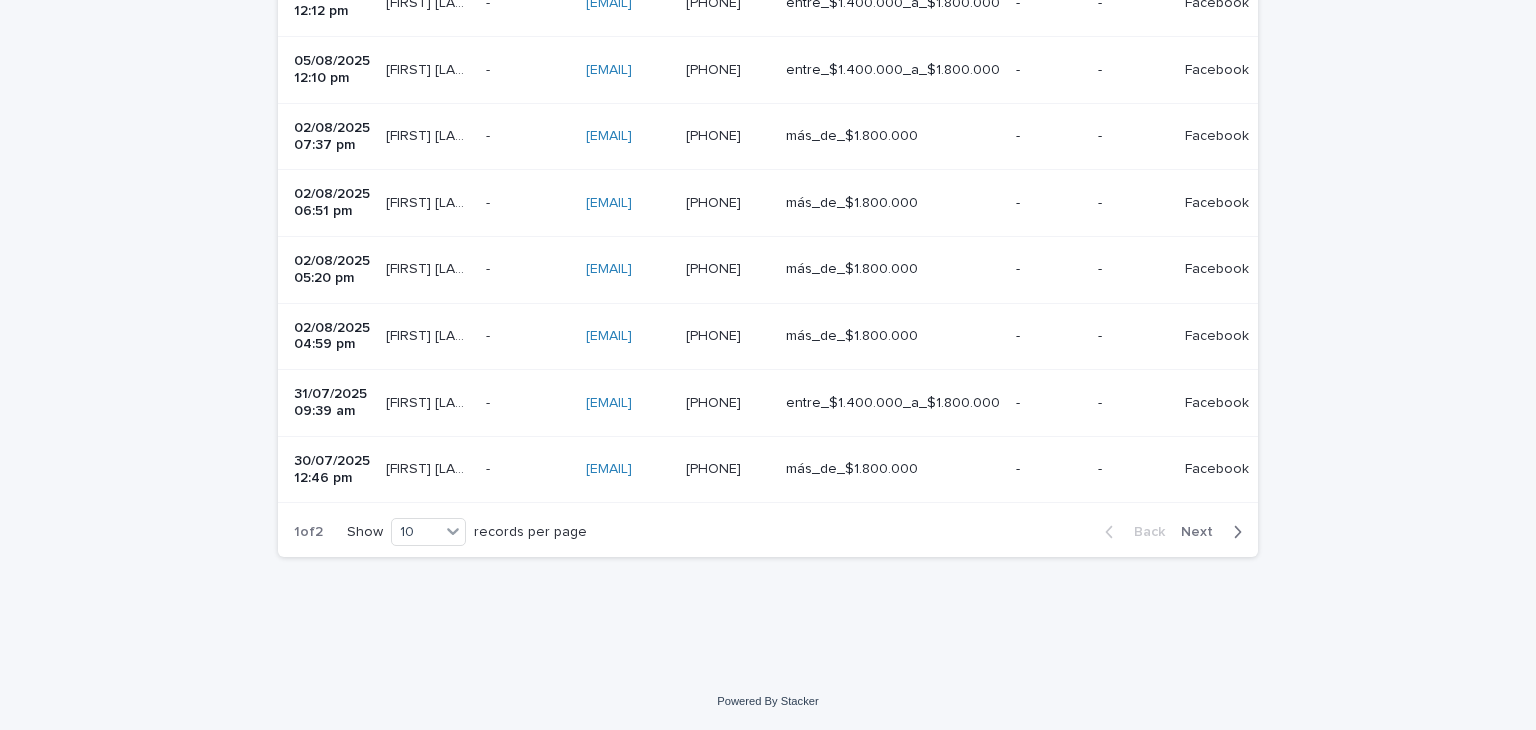 click on "-" at bounding box center [490, 467] 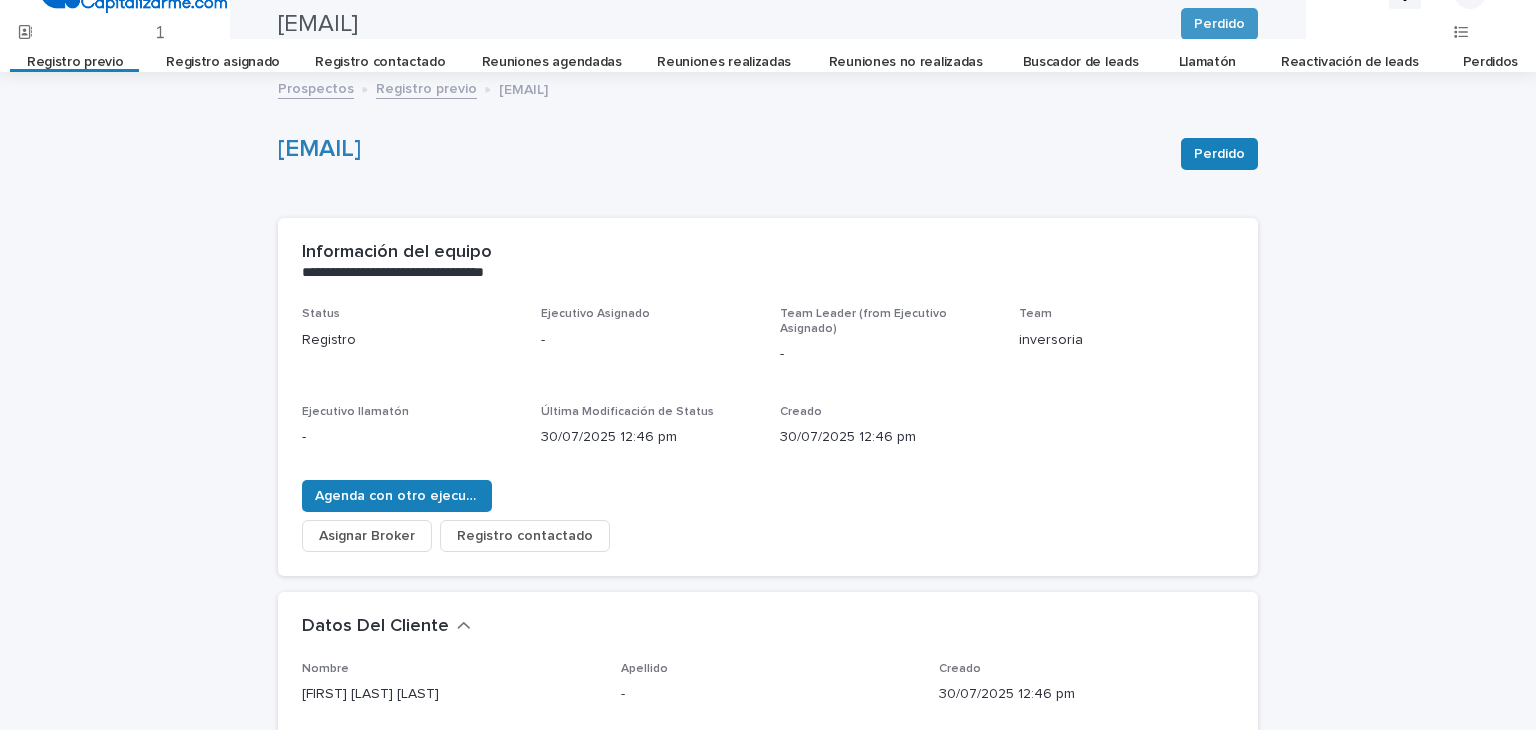 scroll, scrollTop: 0, scrollLeft: 0, axis: both 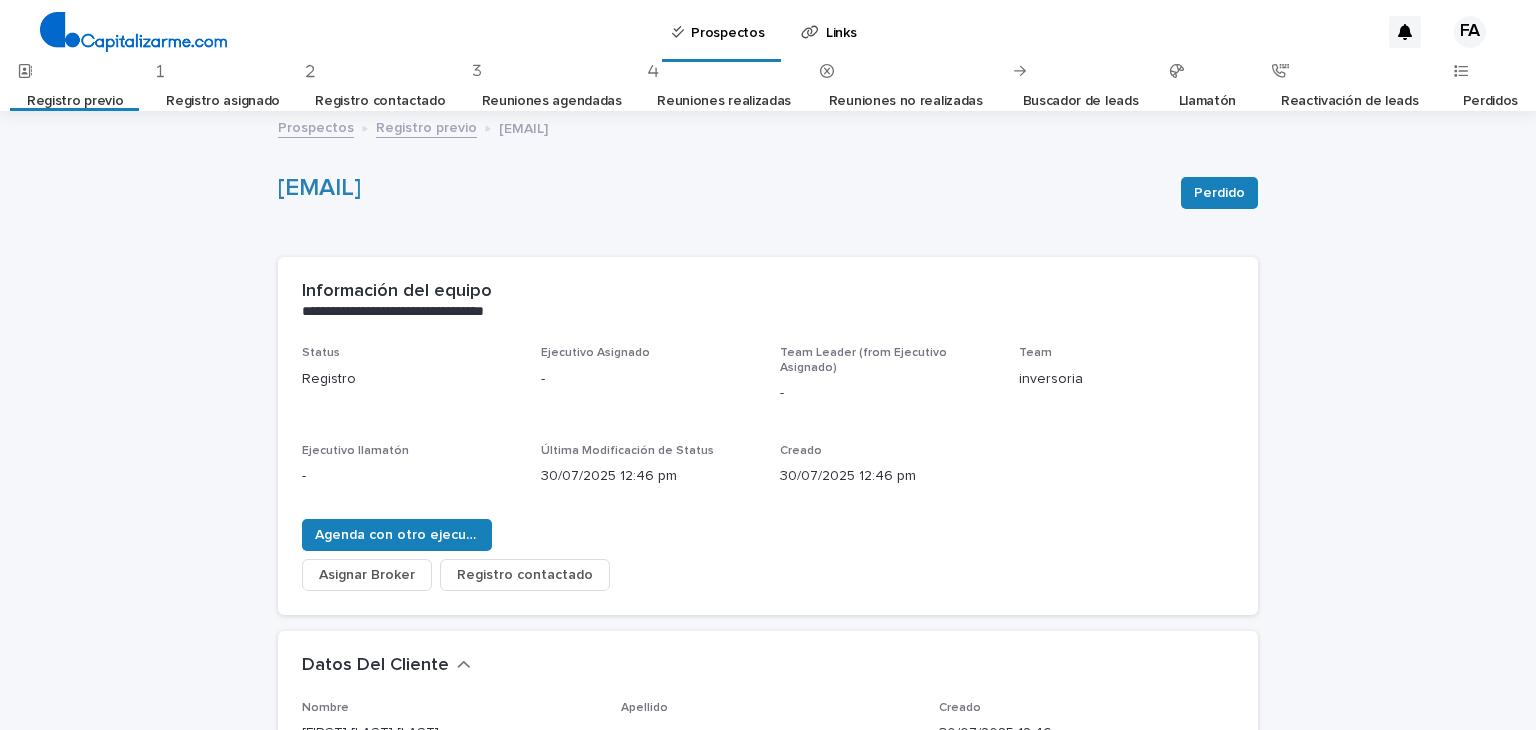 click on "Registro previo" at bounding box center [426, 126] 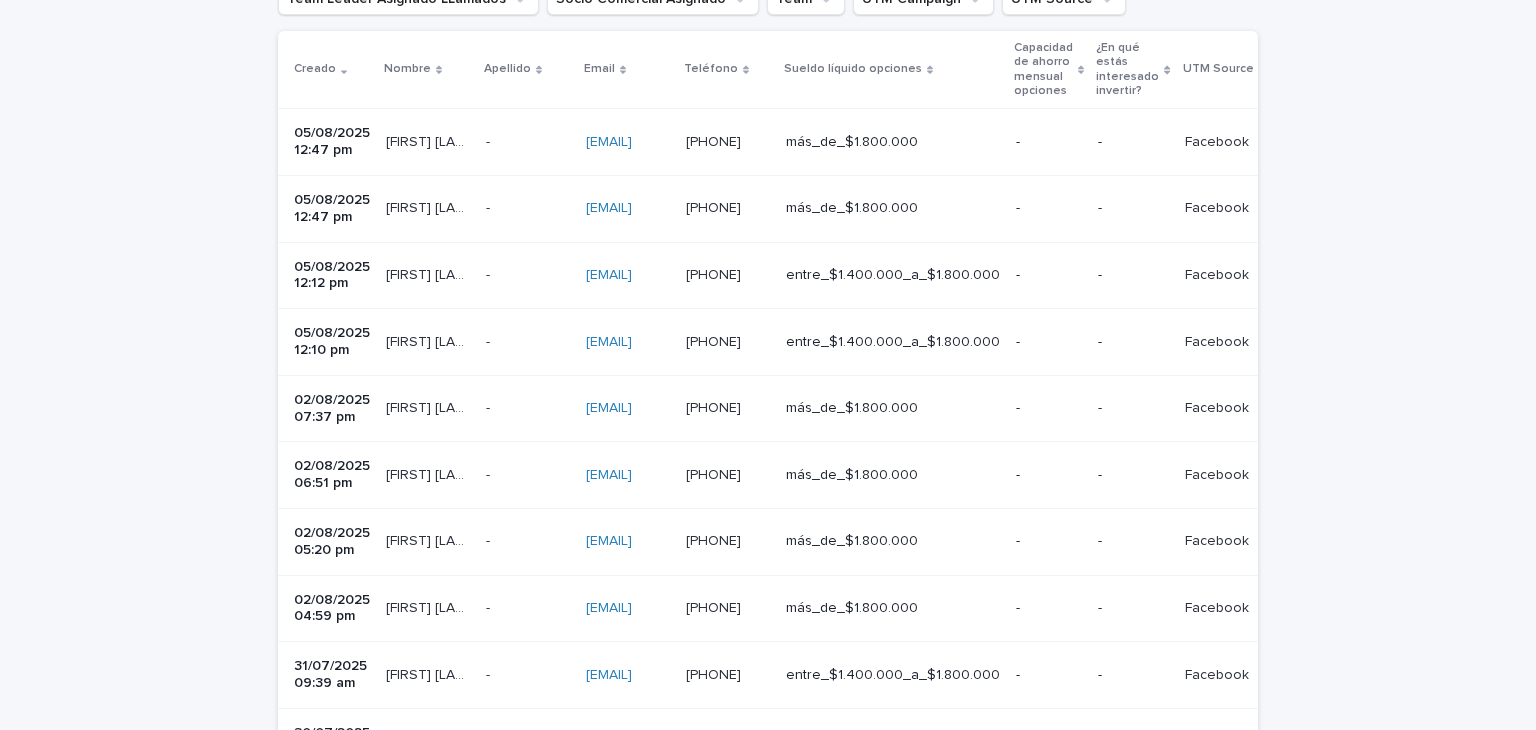 scroll, scrollTop: 411, scrollLeft: 0, axis: vertical 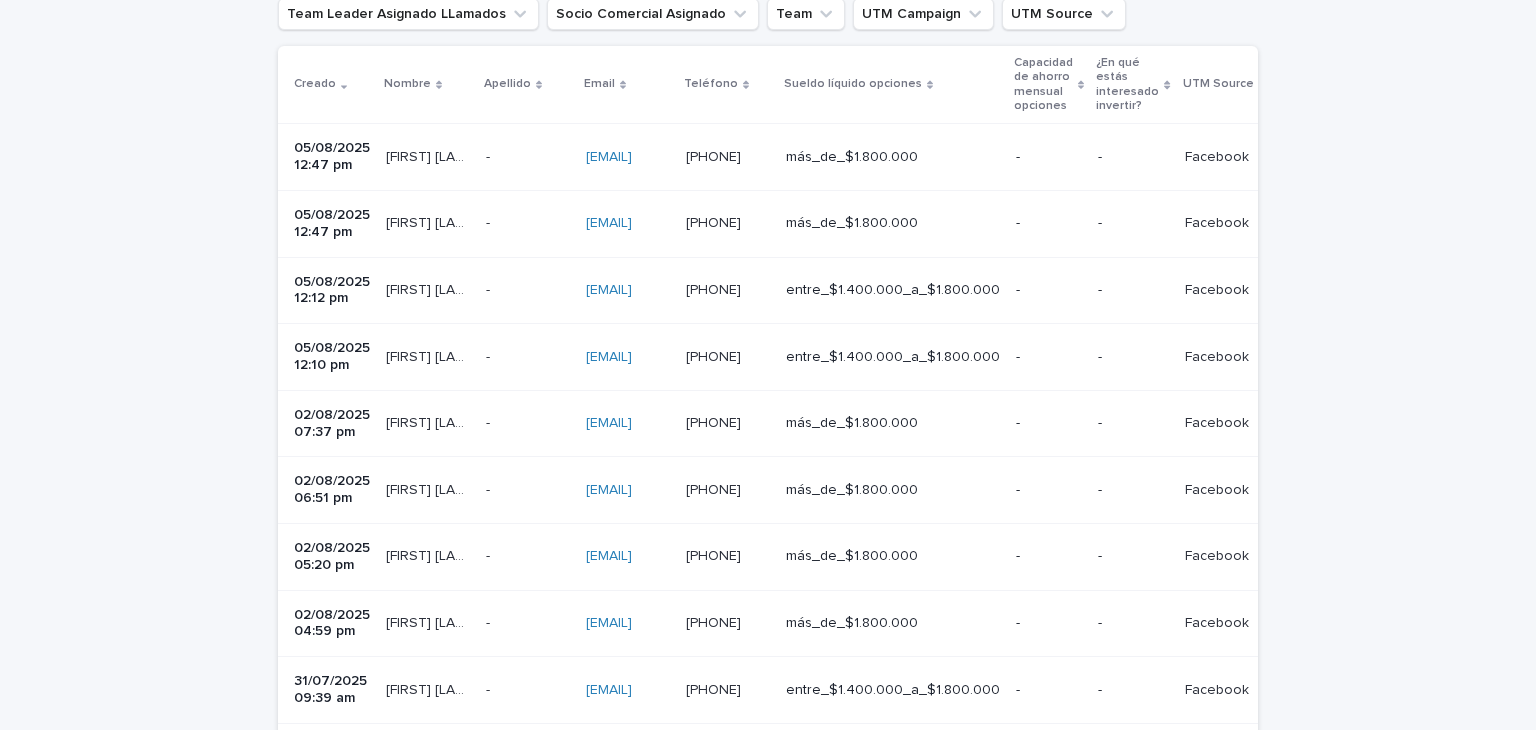 click on "[FIRST] [LAST] [LAST]" at bounding box center [430, 288] 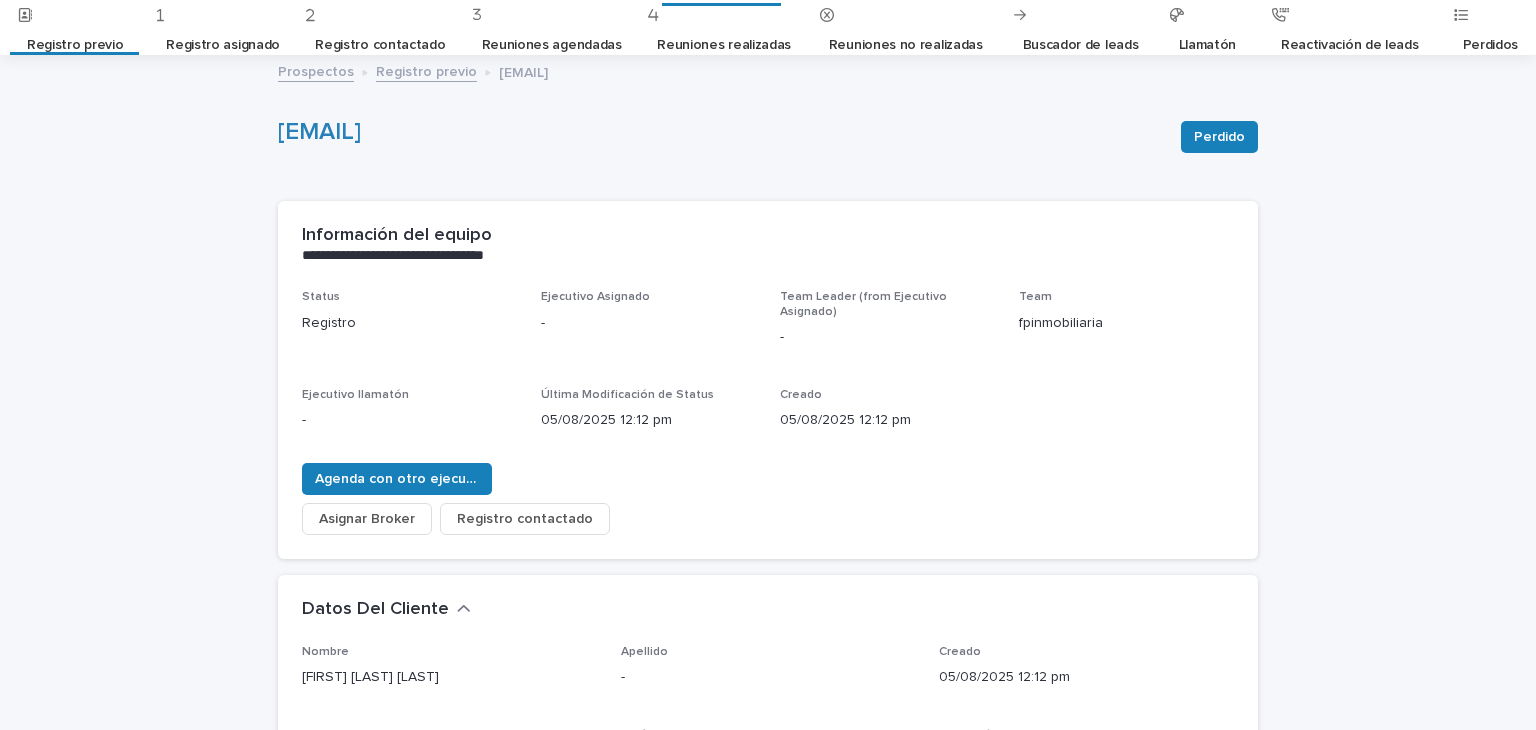 scroll, scrollTop: 0, scrollLeft: 0, axis: both 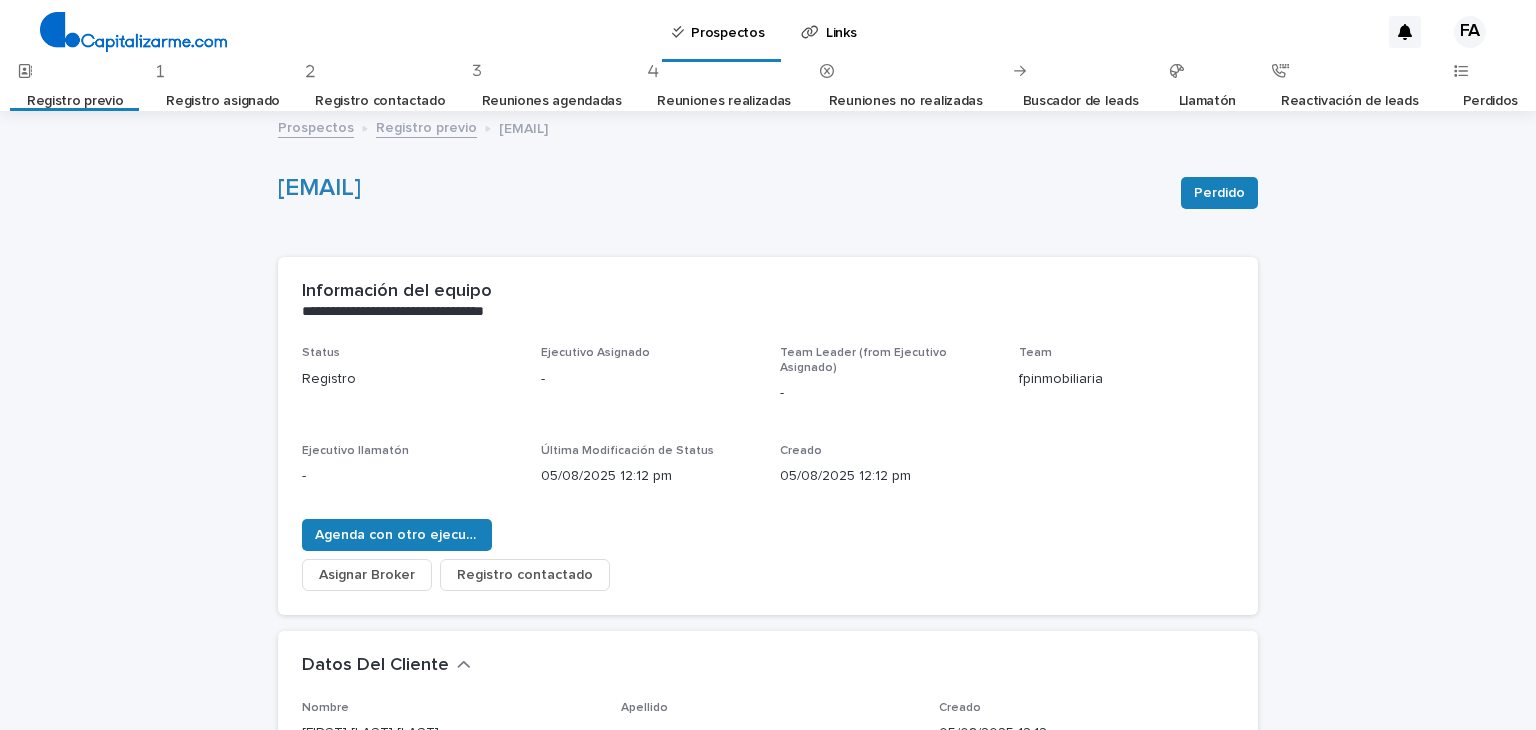 click on "Registro previo" at bounding box center [426, 126] 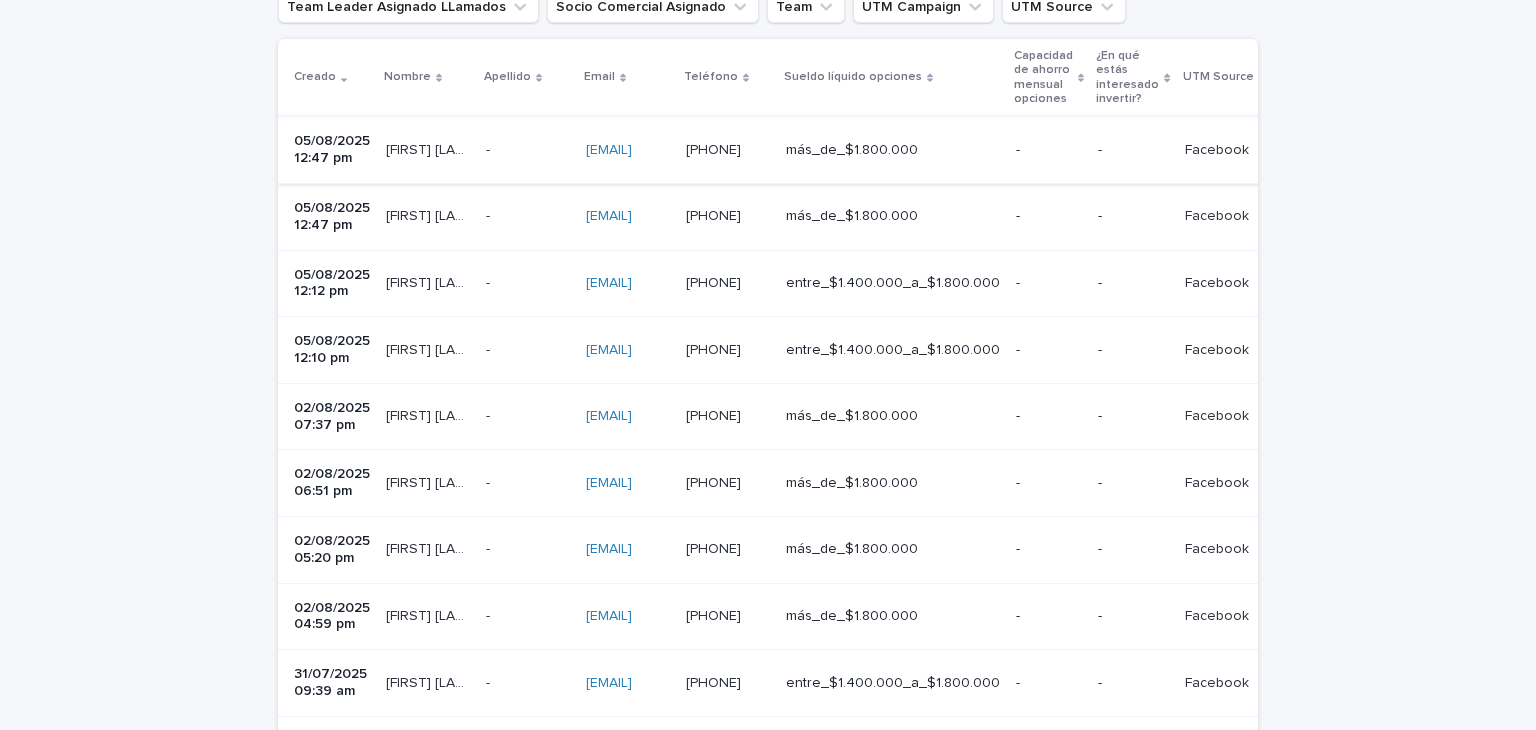 scroll, scrollTop: 404, scrollLeft: 0, axis: vertical 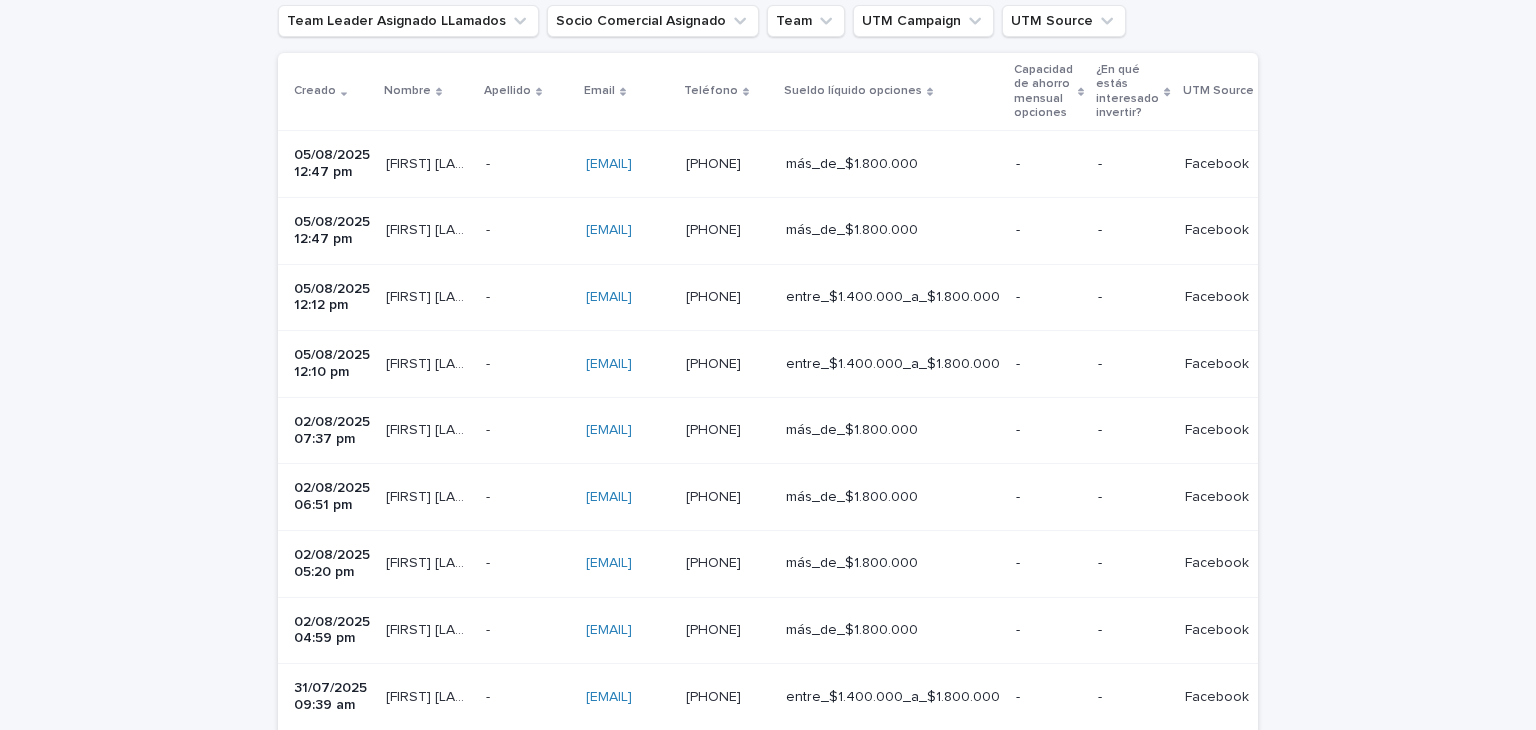 click on "-" at bounding box center (490, 362) 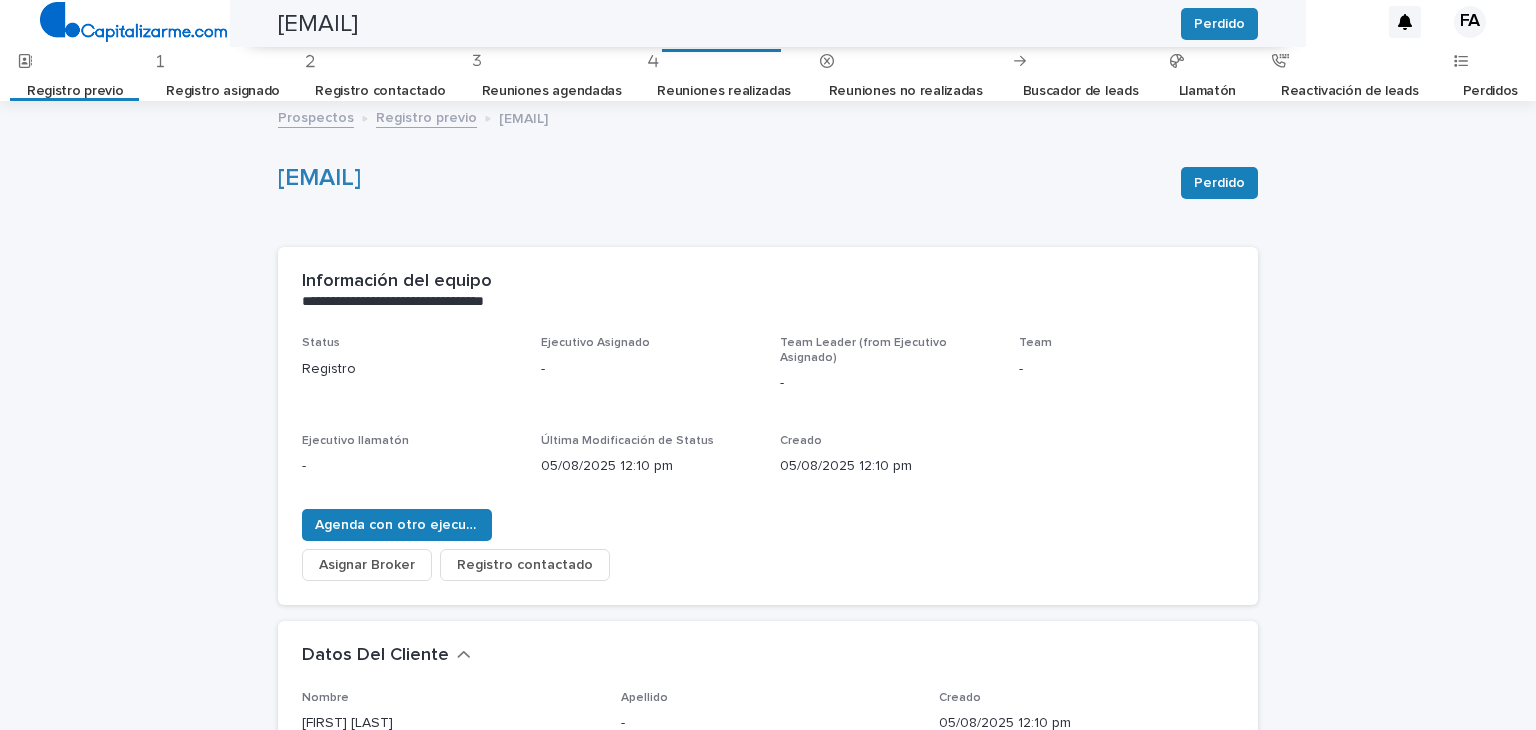 scroll, scrollTop: 0, scrollLeft: 0, axis: both 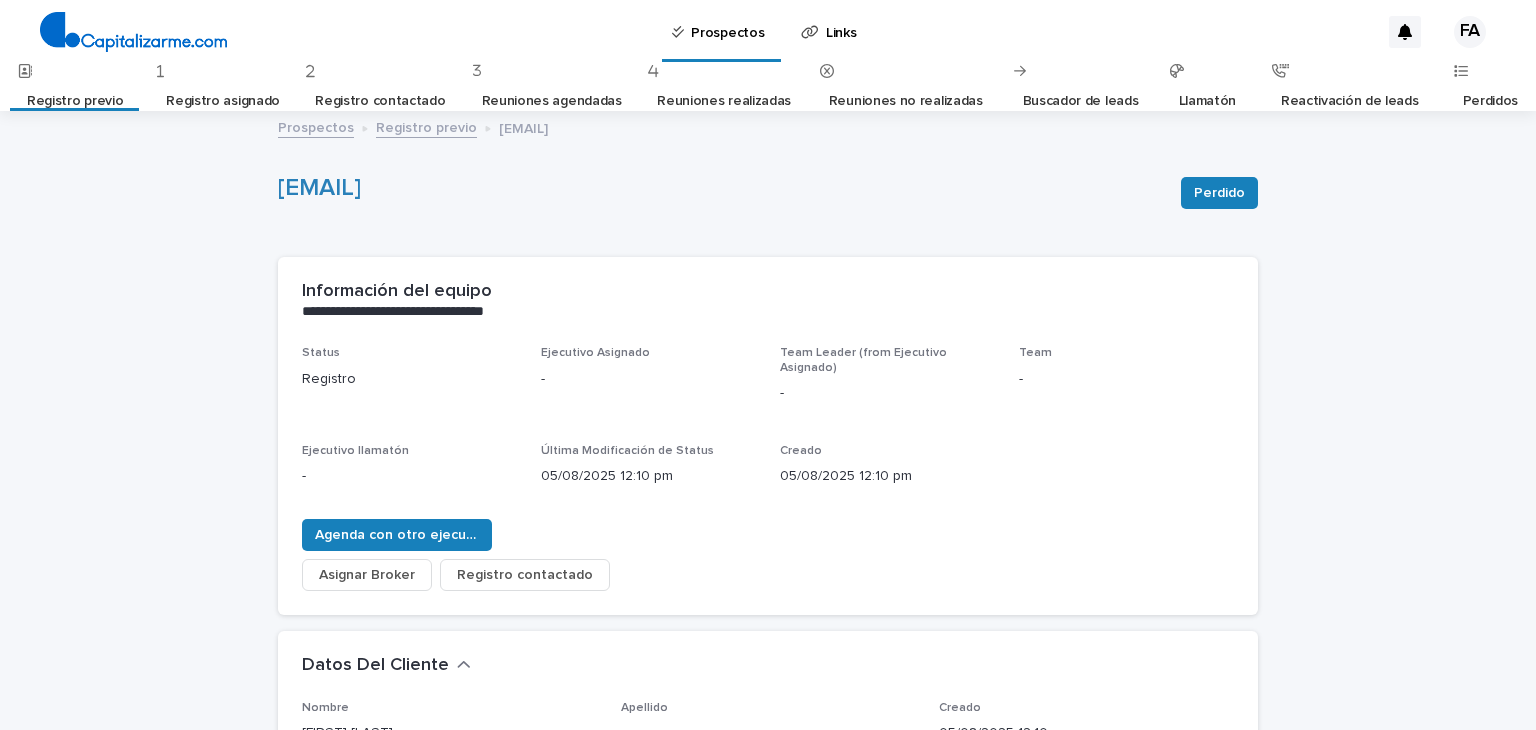 click on "Registro previo" at bounding box center (426, 126) 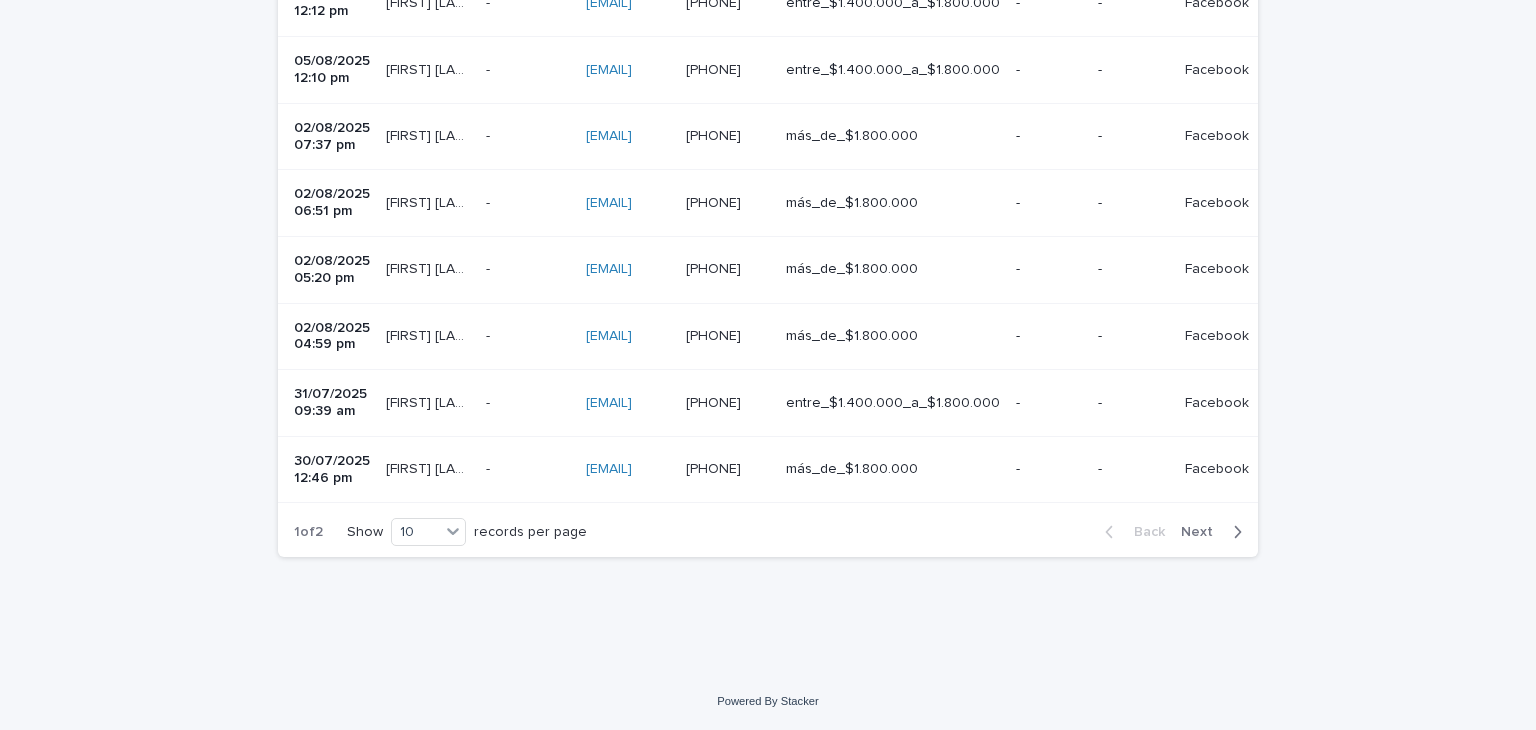 scroll, scrollTop: 711, scrollLeft: 0, axis: vertical 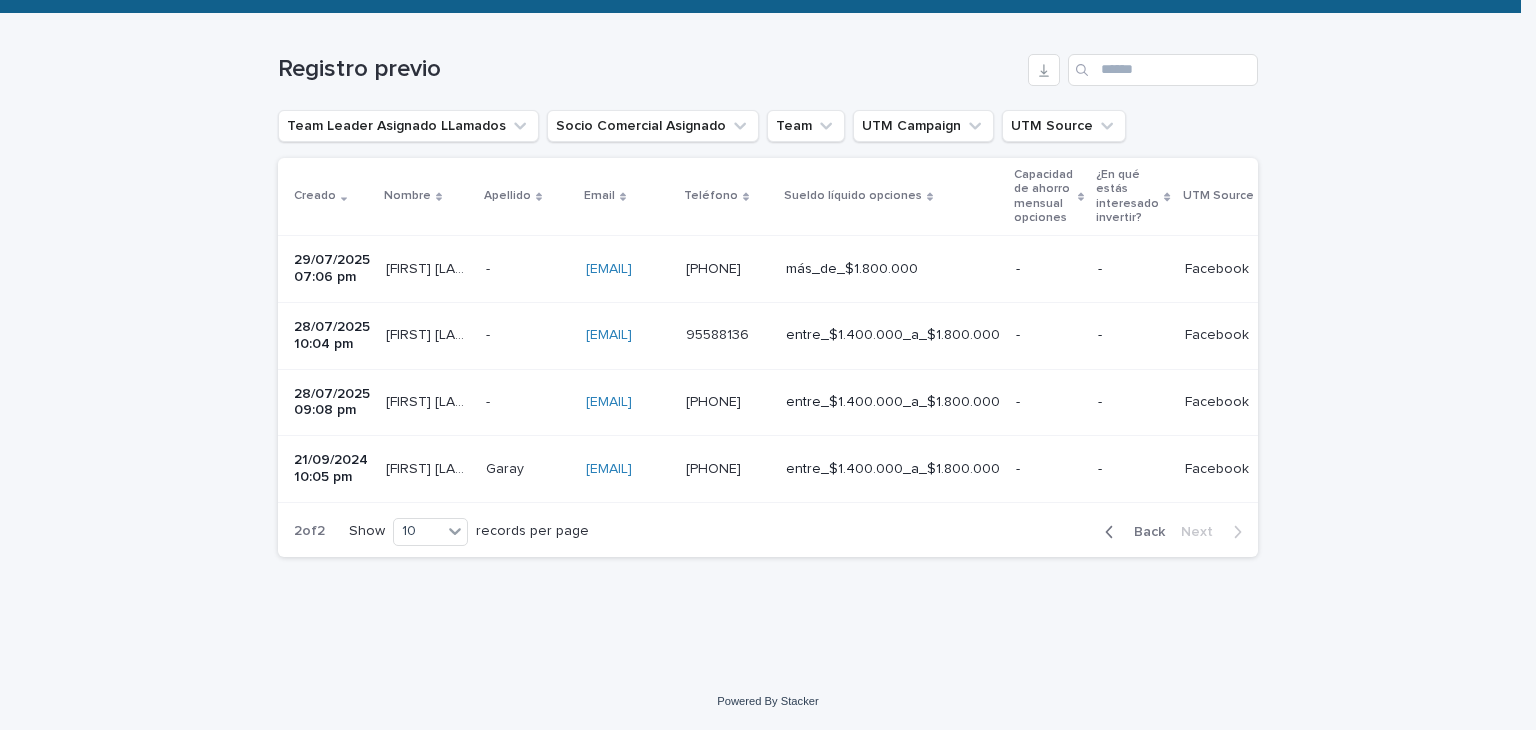 click on "[FIRST] [LAST] [LAST]" at bounding box center [430, 467] 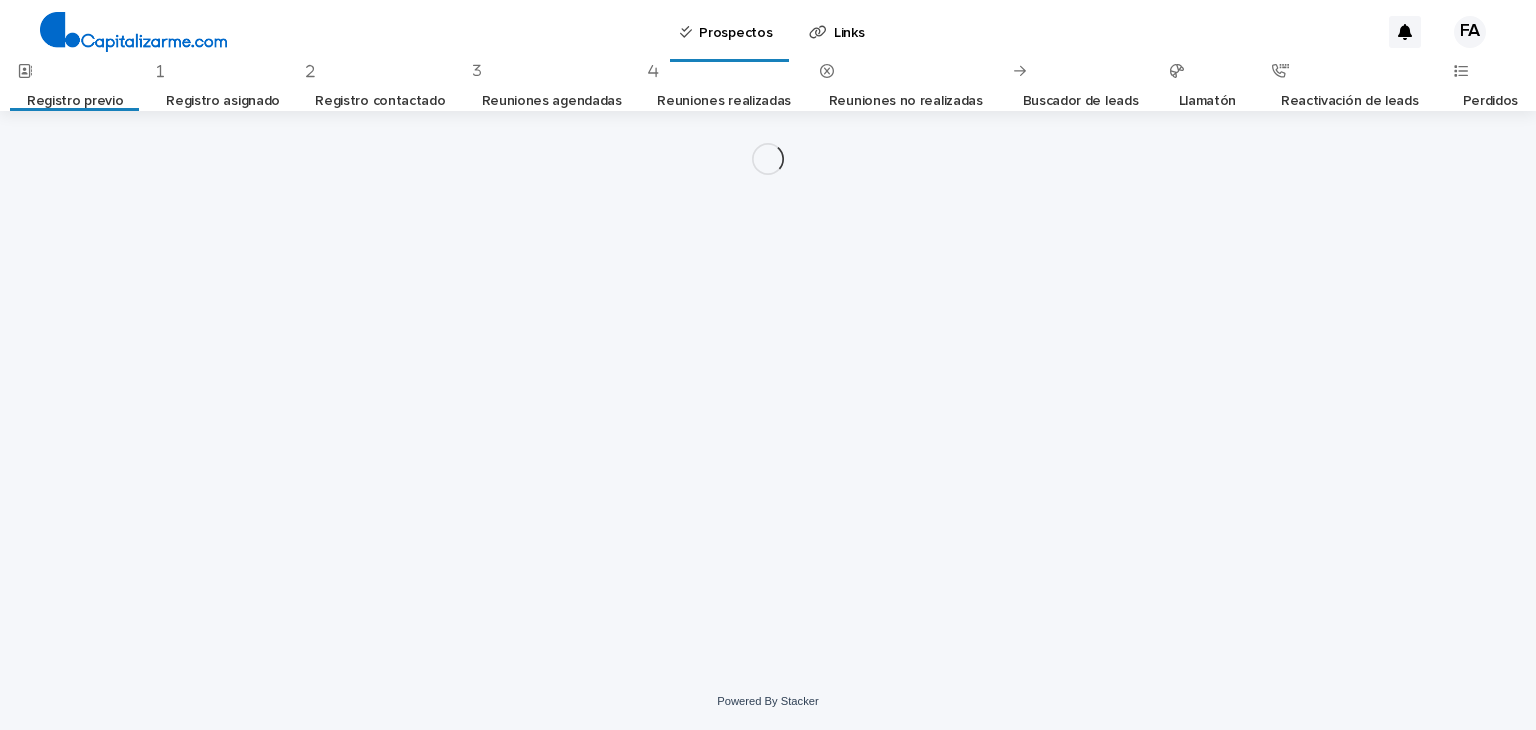 scroll, scrollTop: 0, scrollLeft: 0, axis: both 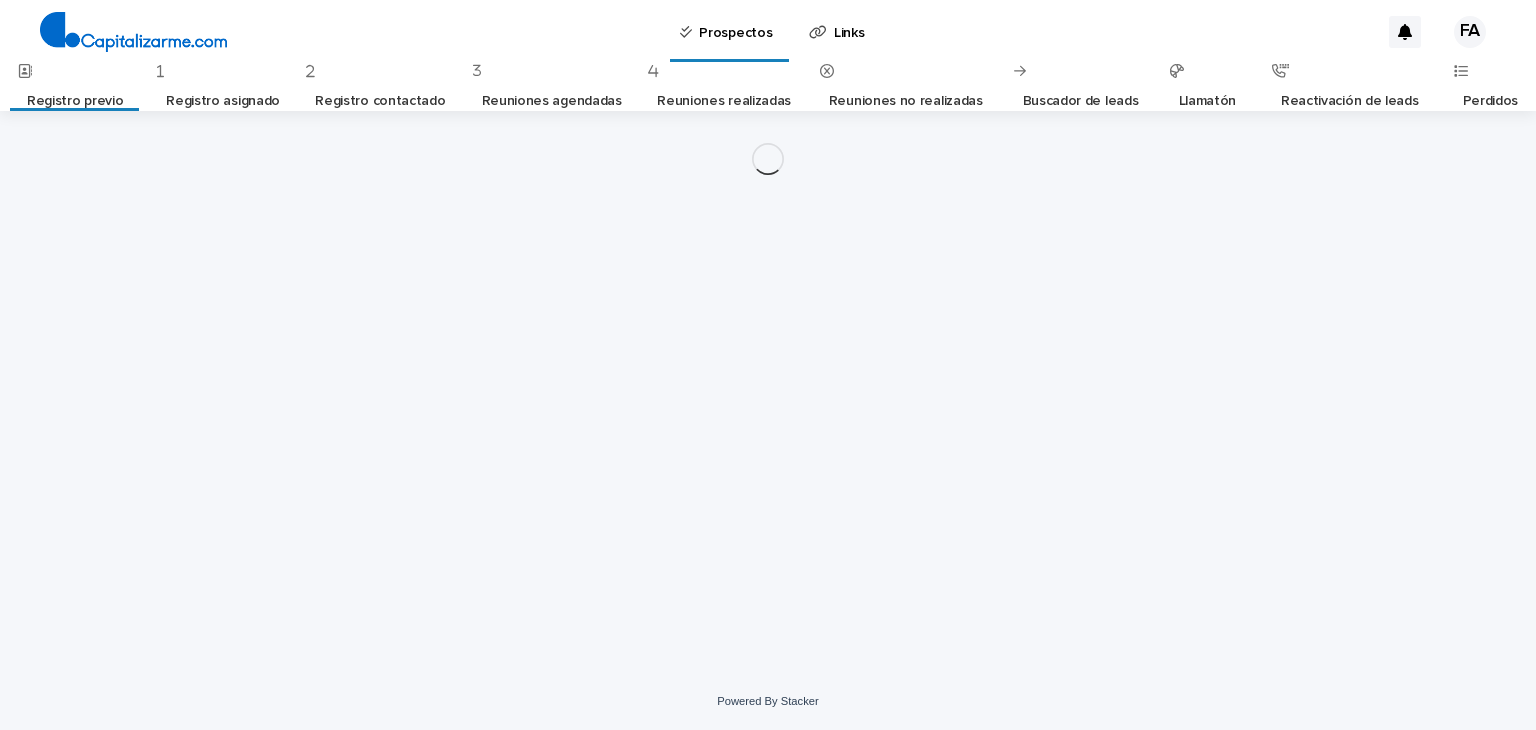 click on "Loading... Saving… Loading... Saving…" at bounding box center [768, 367] 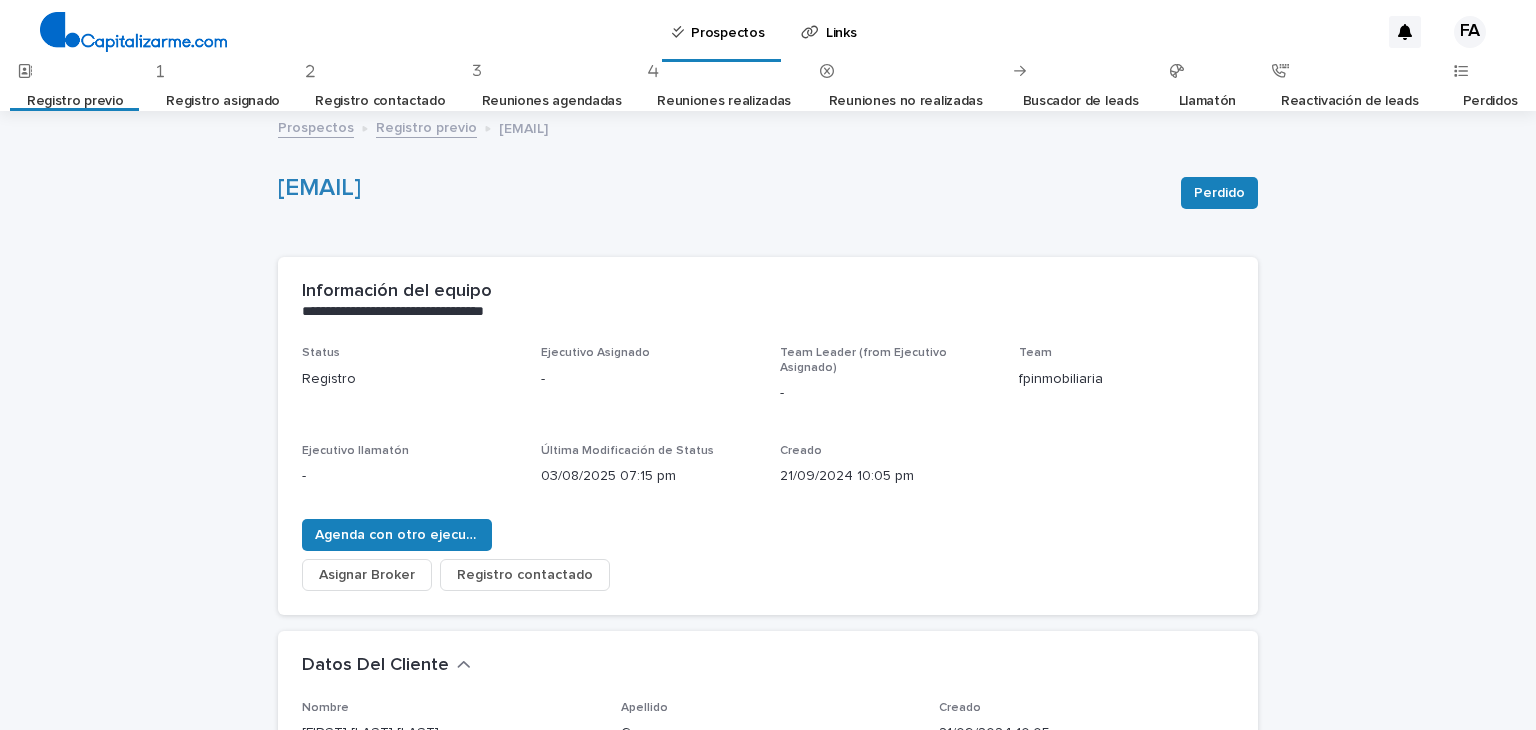 click on "**********" at bounding box center (764, 301) 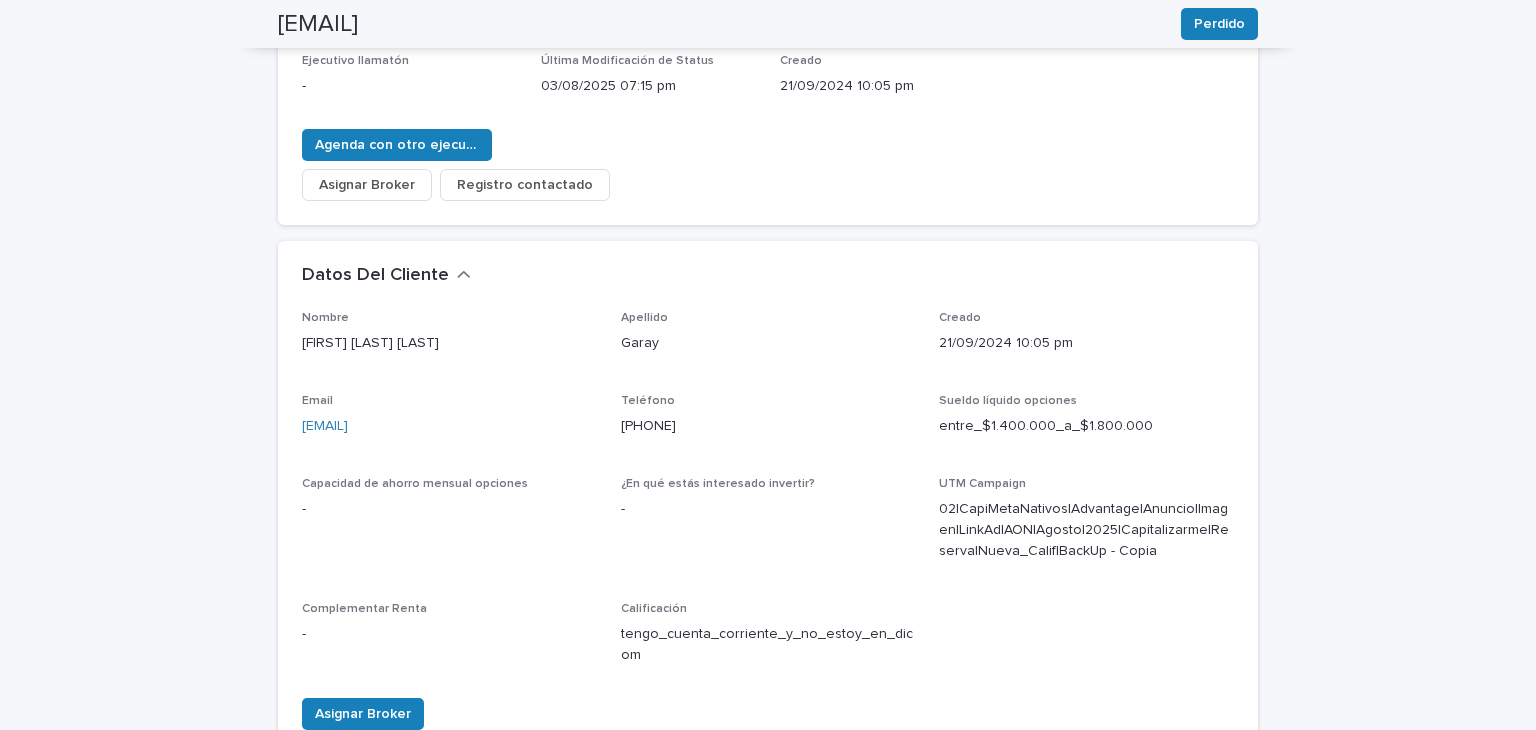 scroll, scrollTop: 389, scrollLeft: 0, axis: vertical 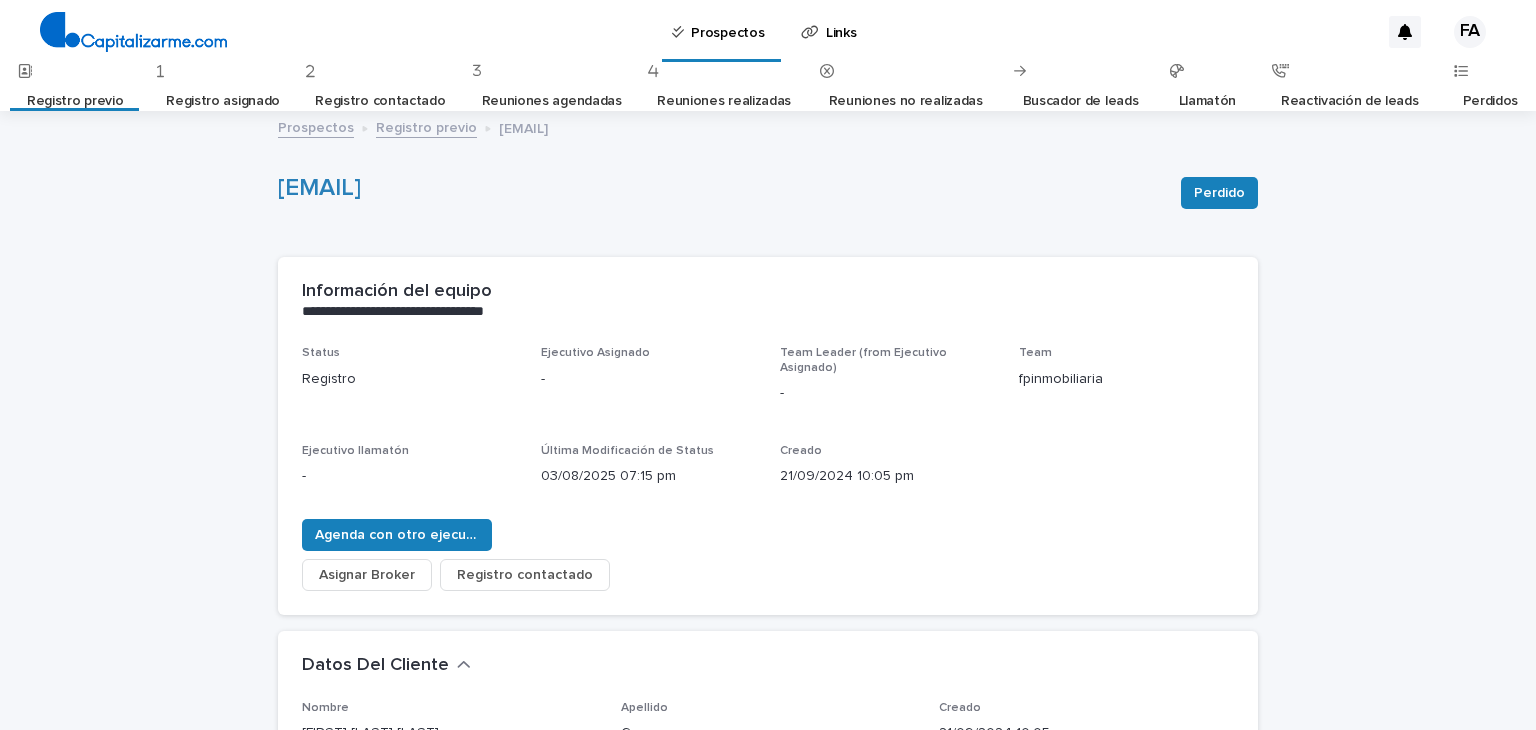 click on "Registro previo" at bounding box center (426, 126) 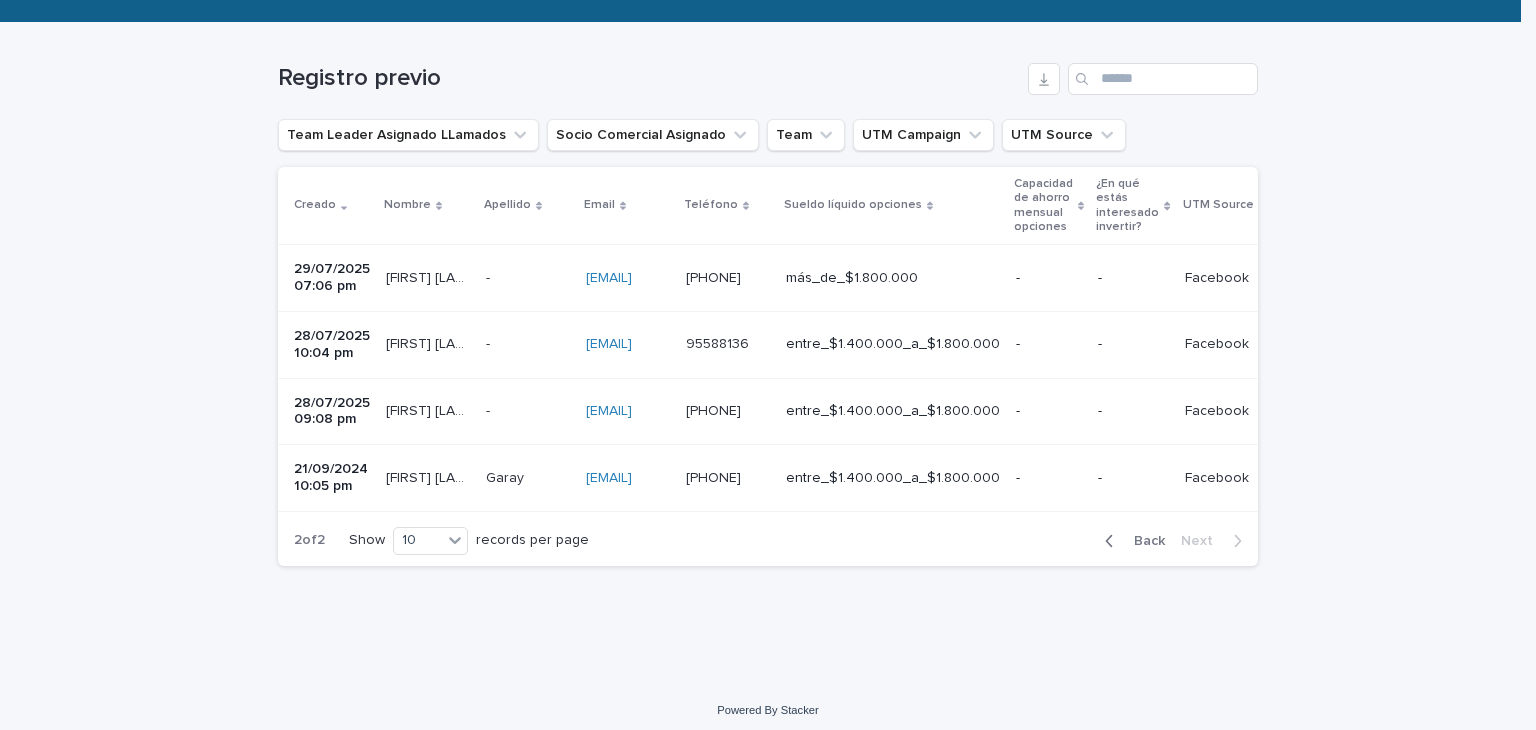 scroll, scrollTop: 312, scrollLeft: 0, axis: vertical 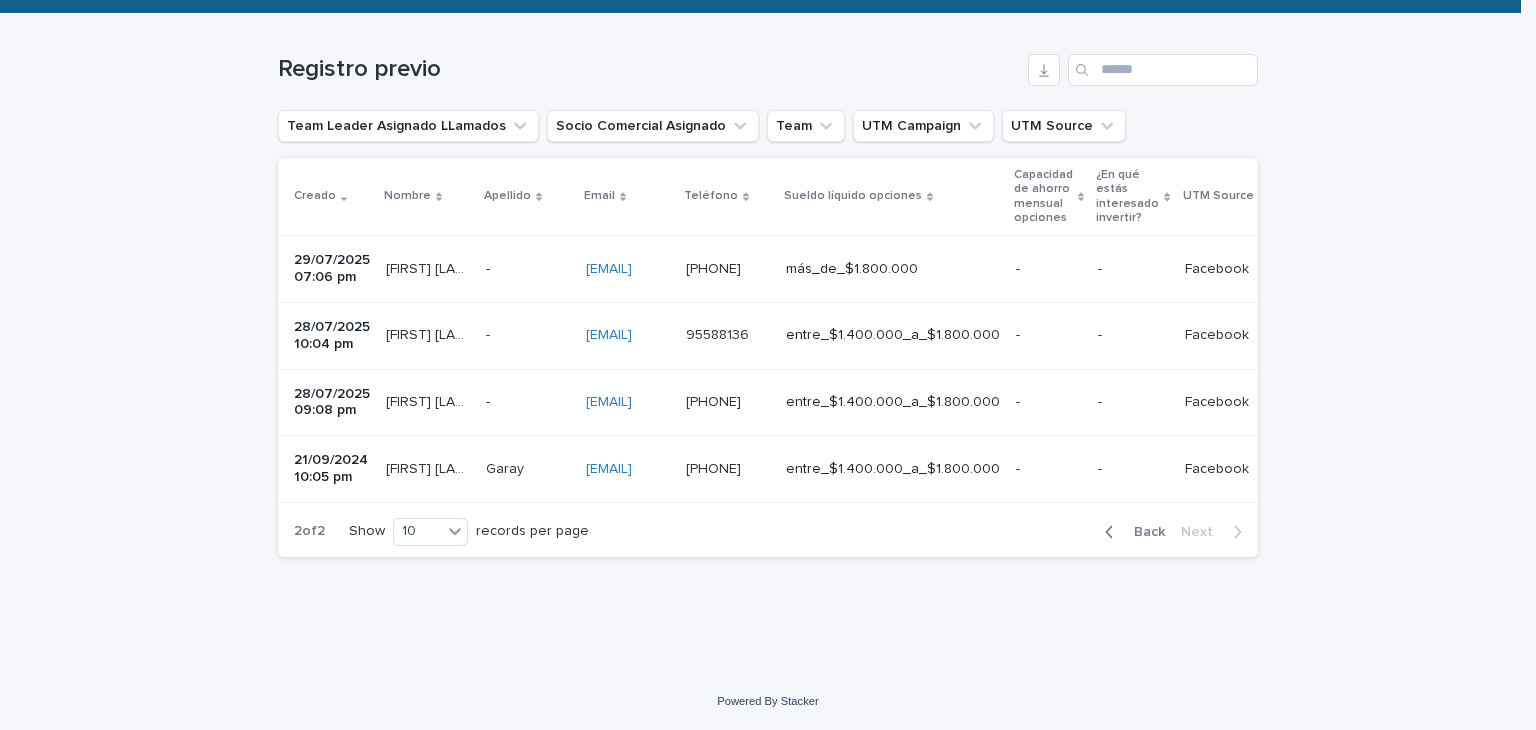 click on "[FIRST] [LAST] [FIRST] [LAST]" at bounding box center (428, 402) 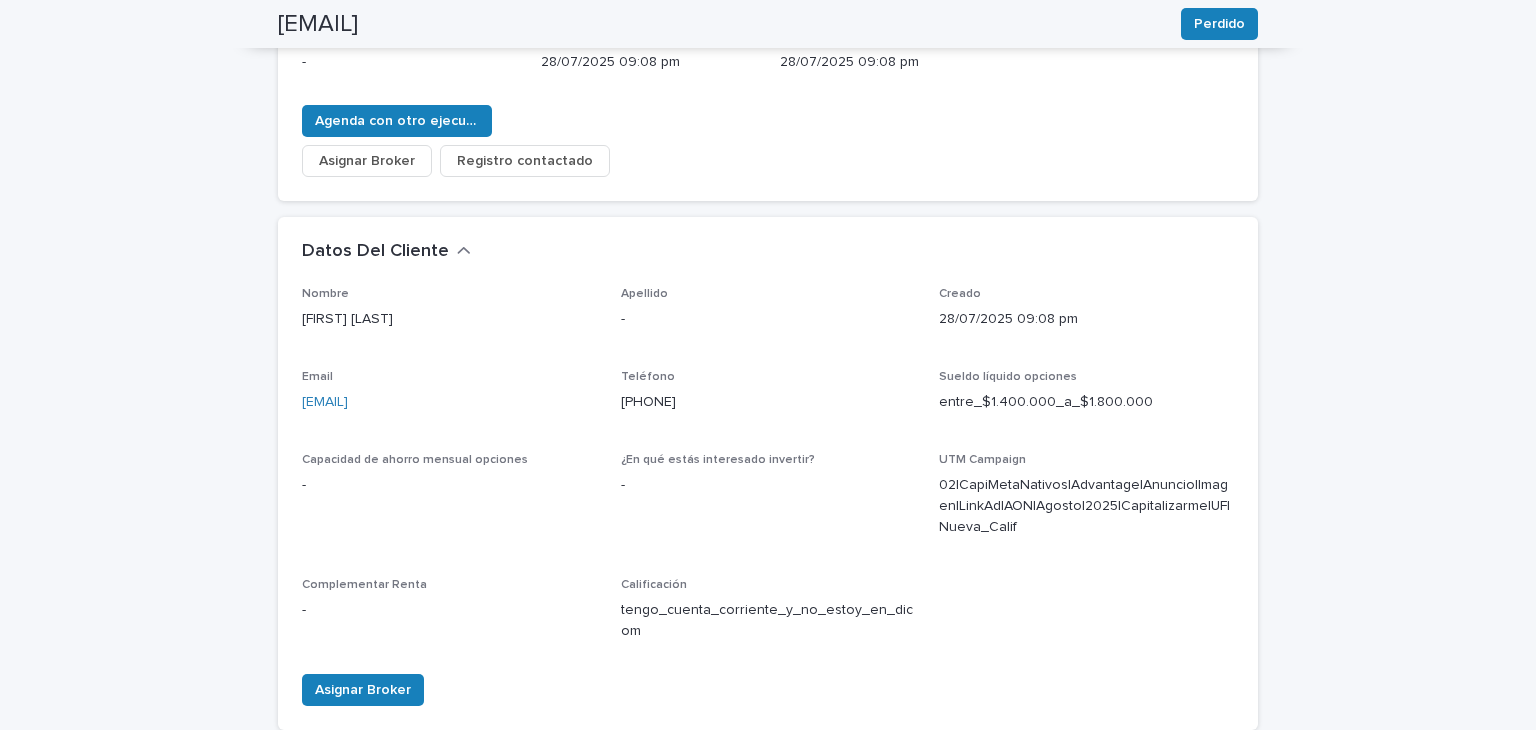 scroll, scrollTop: 0, scrollLeft: 0, axis: both 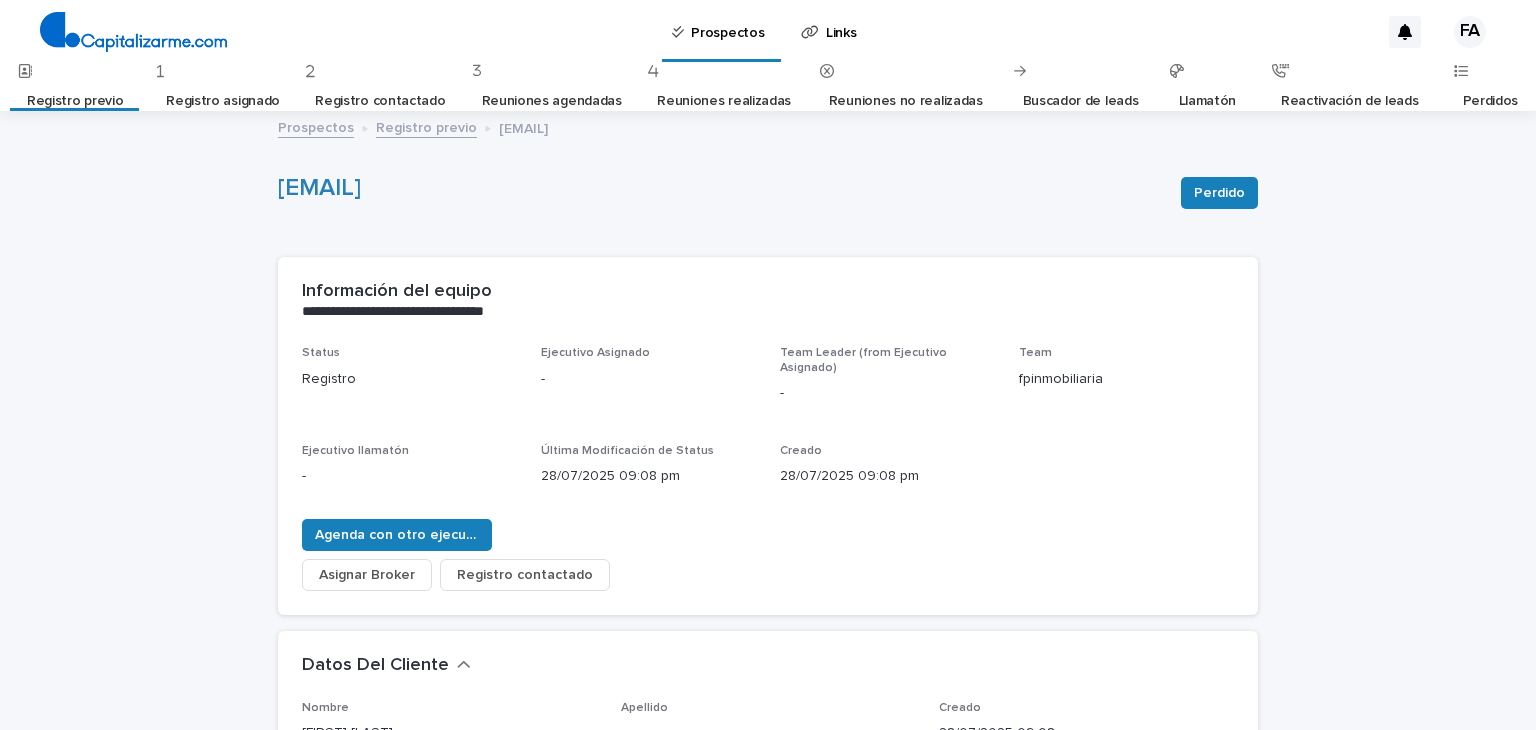 click on "Registro previo" at bounding box center [426, 126] 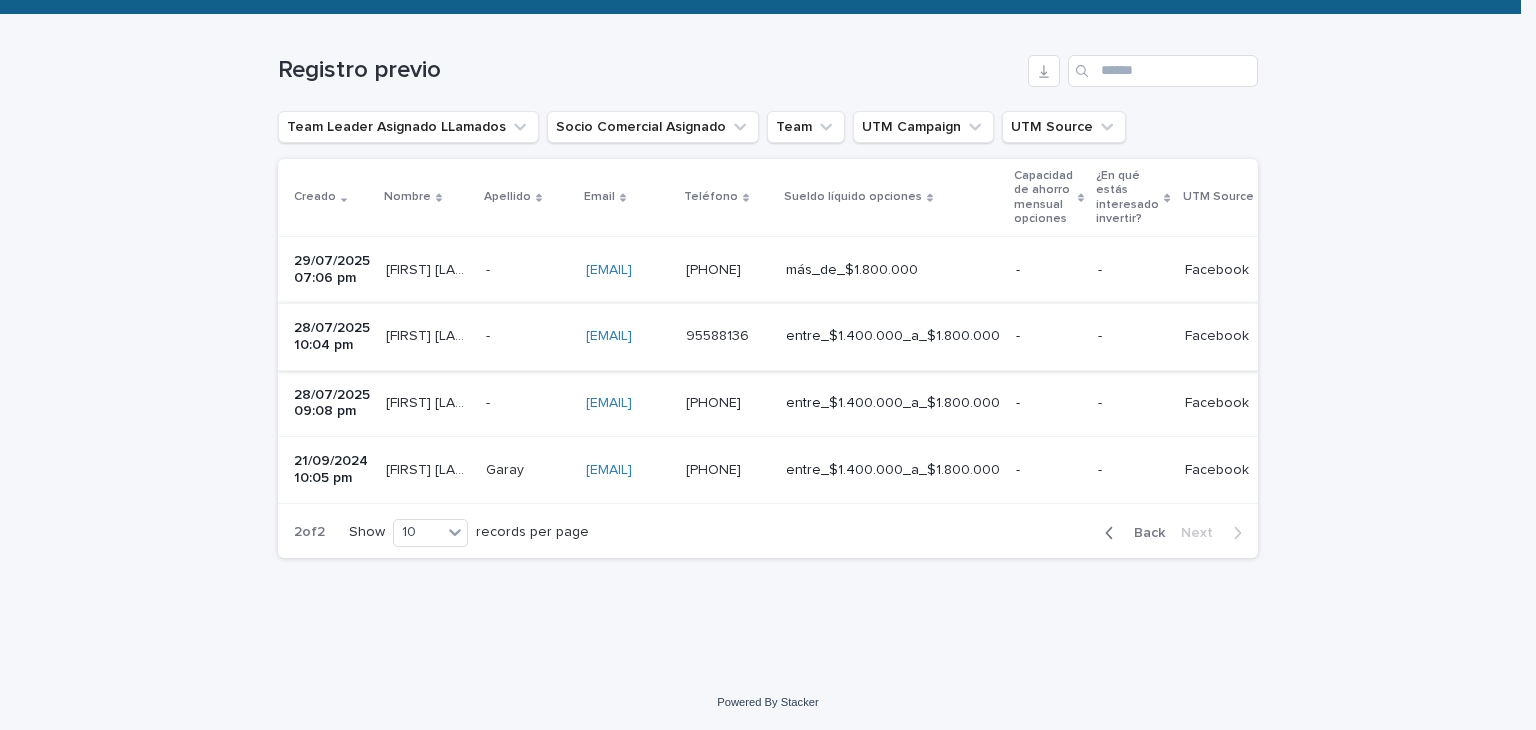 scroll, scrollTop: 312, scrollLeft: 0, axis: vertical 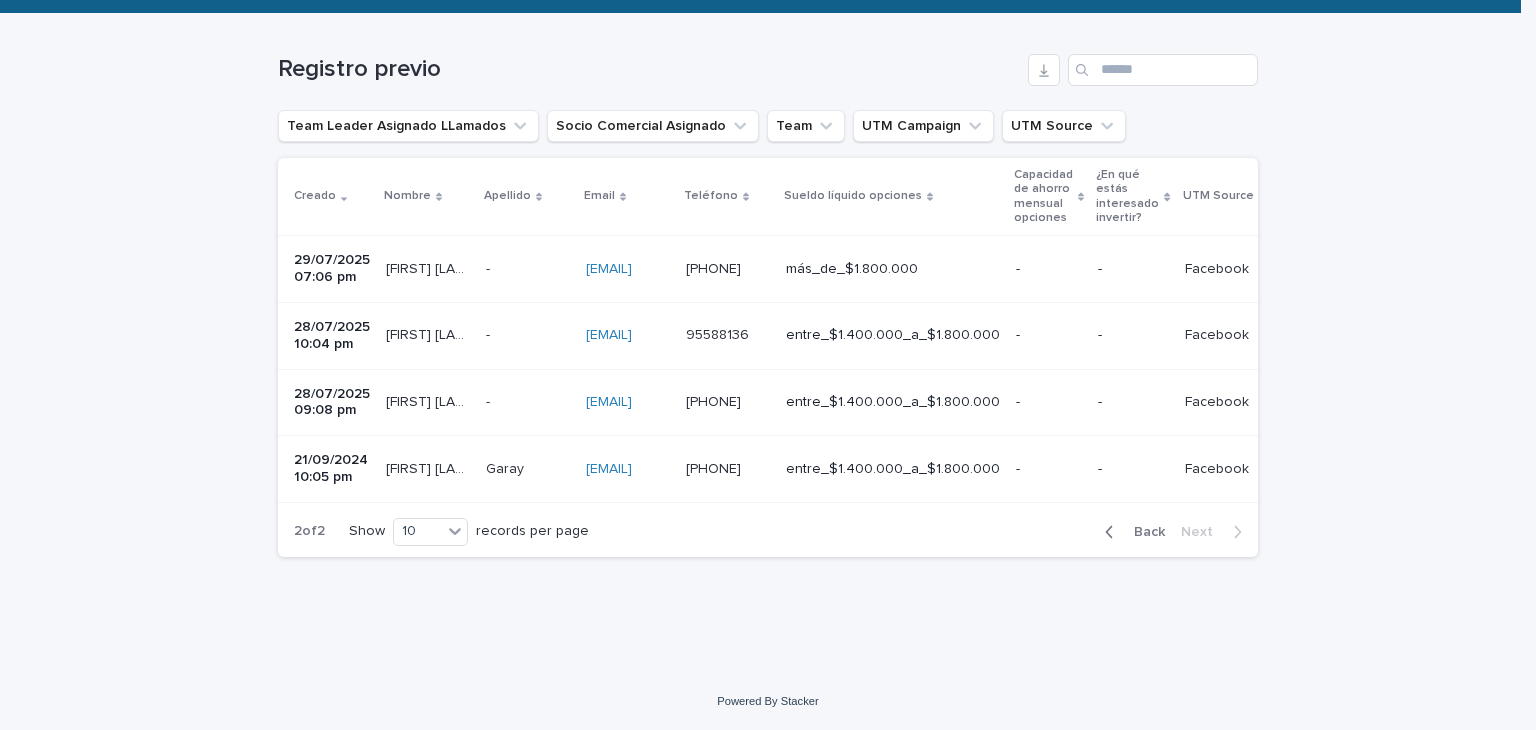 click at bounding box center (528, 335) 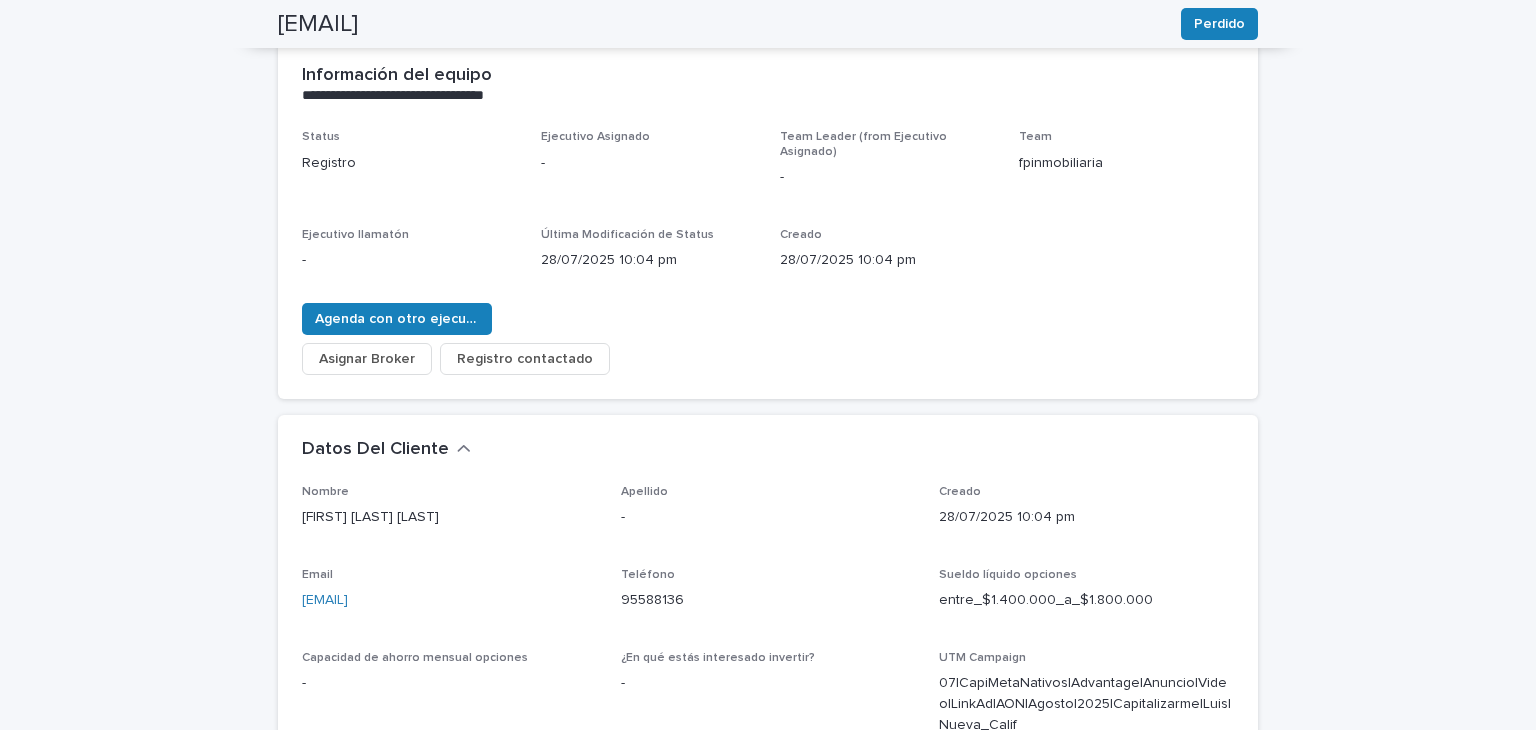 scroll, scrollTop: 0, scrollLeft: 0, axis: both 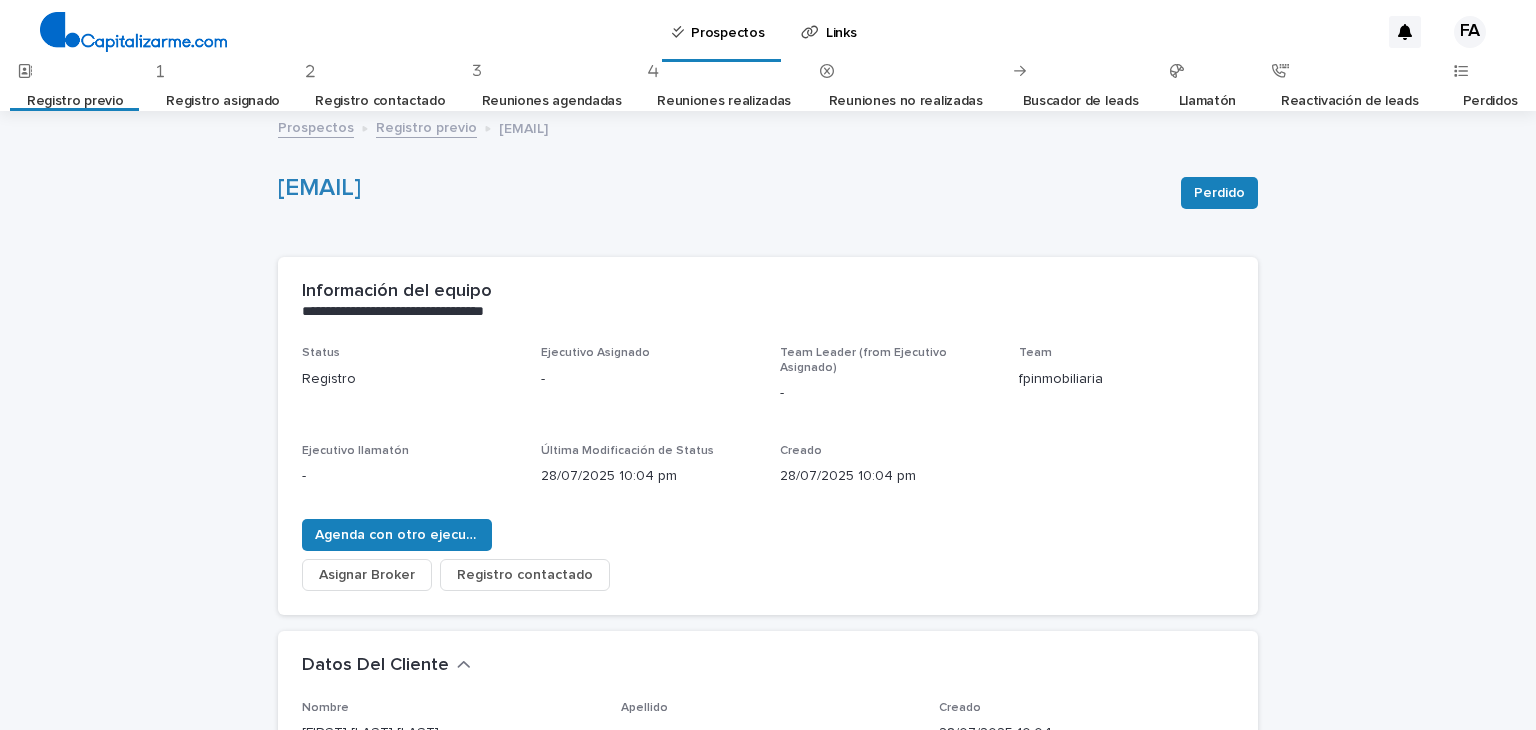 click on "Registro previo" at bounding box center [426, 126] 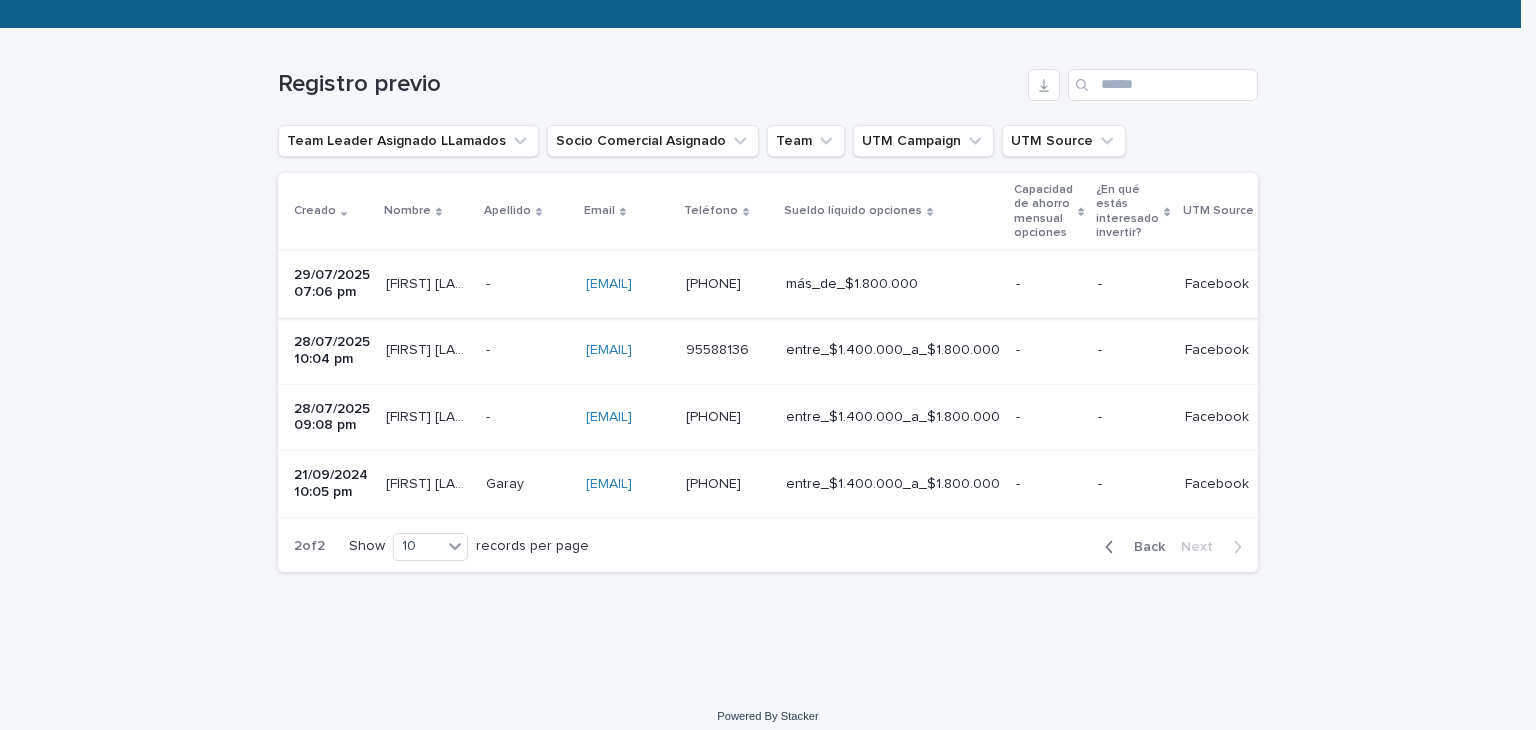 scroll, scrollTop: 300, scrollLeft: 0, axis: vertical 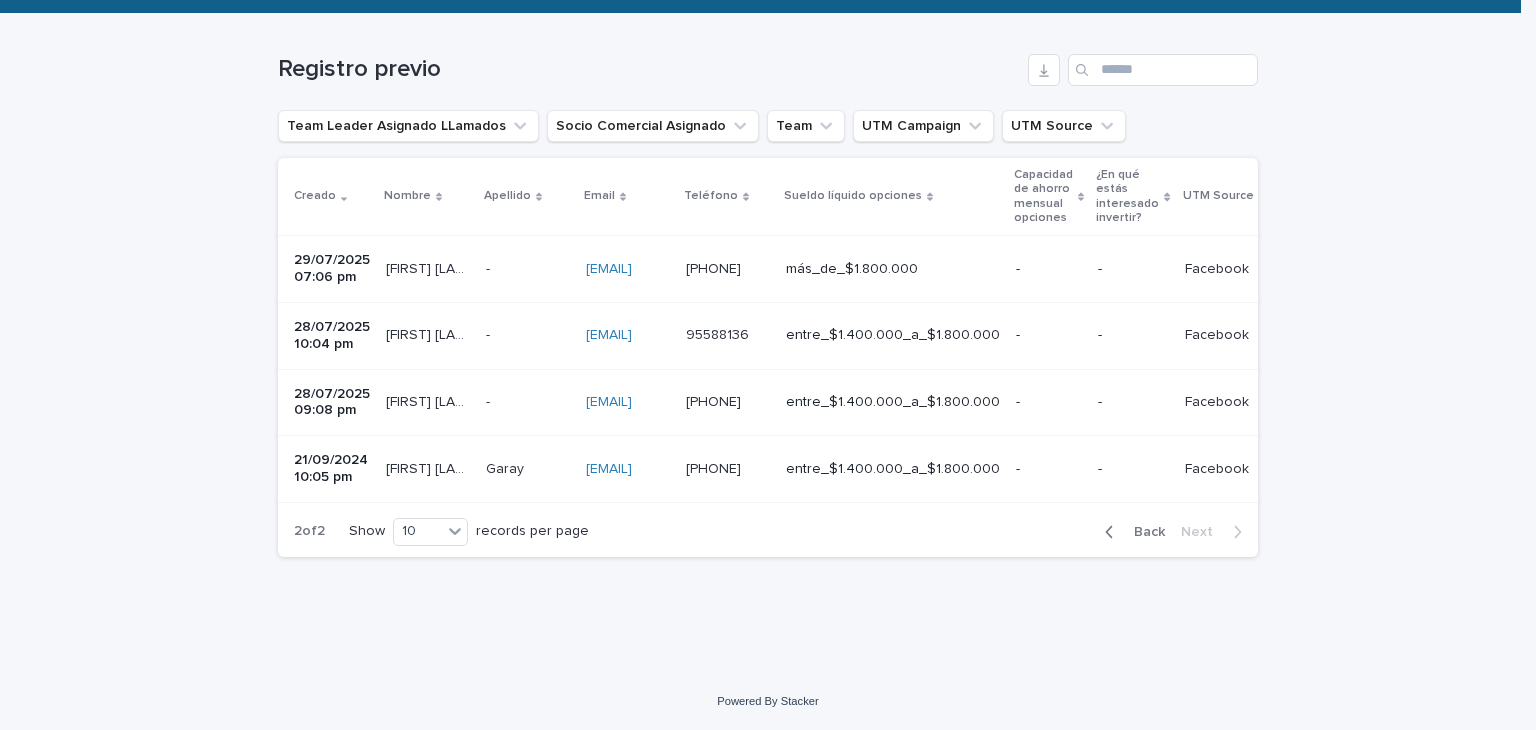 click on "[FIRST] [LAST] [FIRST] [LAST]" at bounding box center (428, 269) 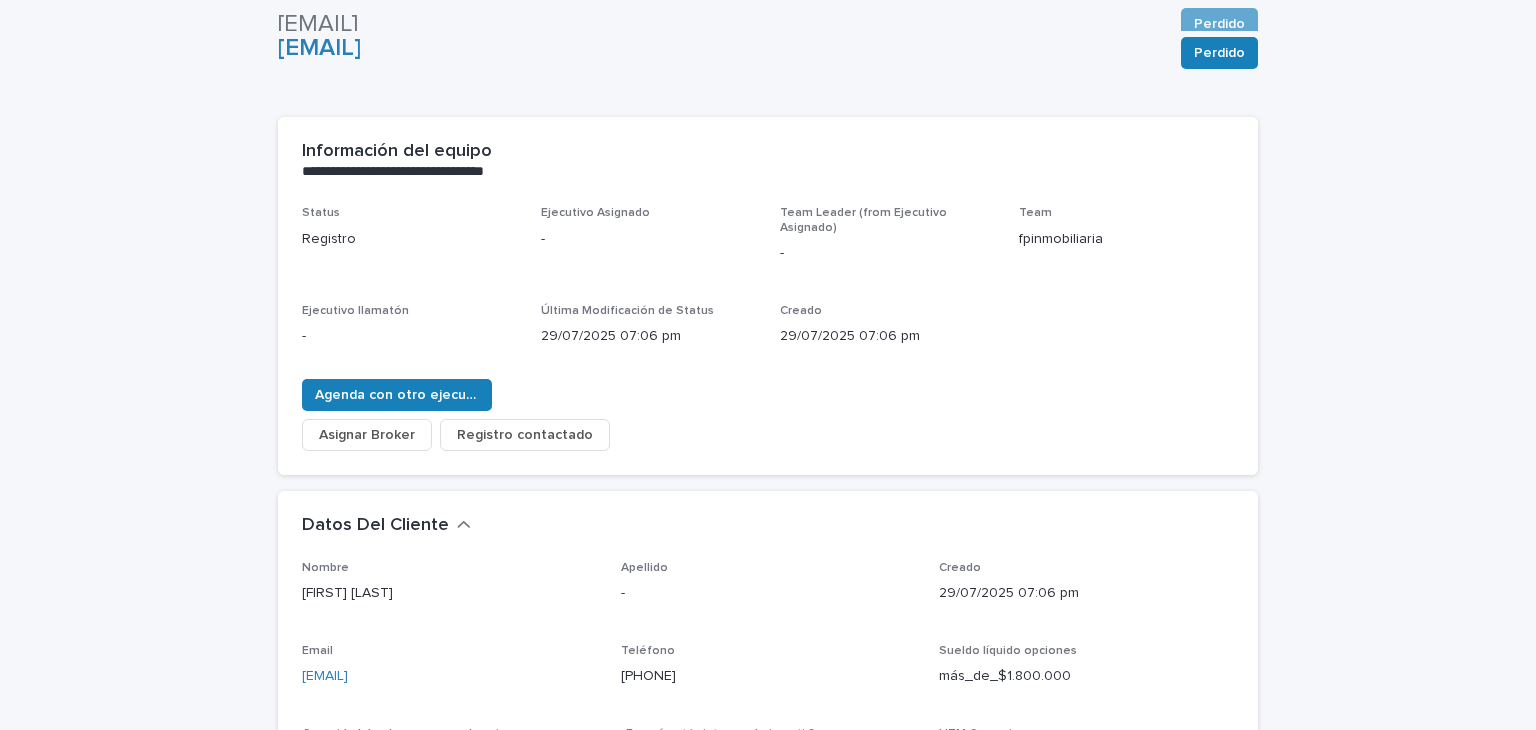 scroll, scrollTop: 0, scrollLeft: 0, axis: both 